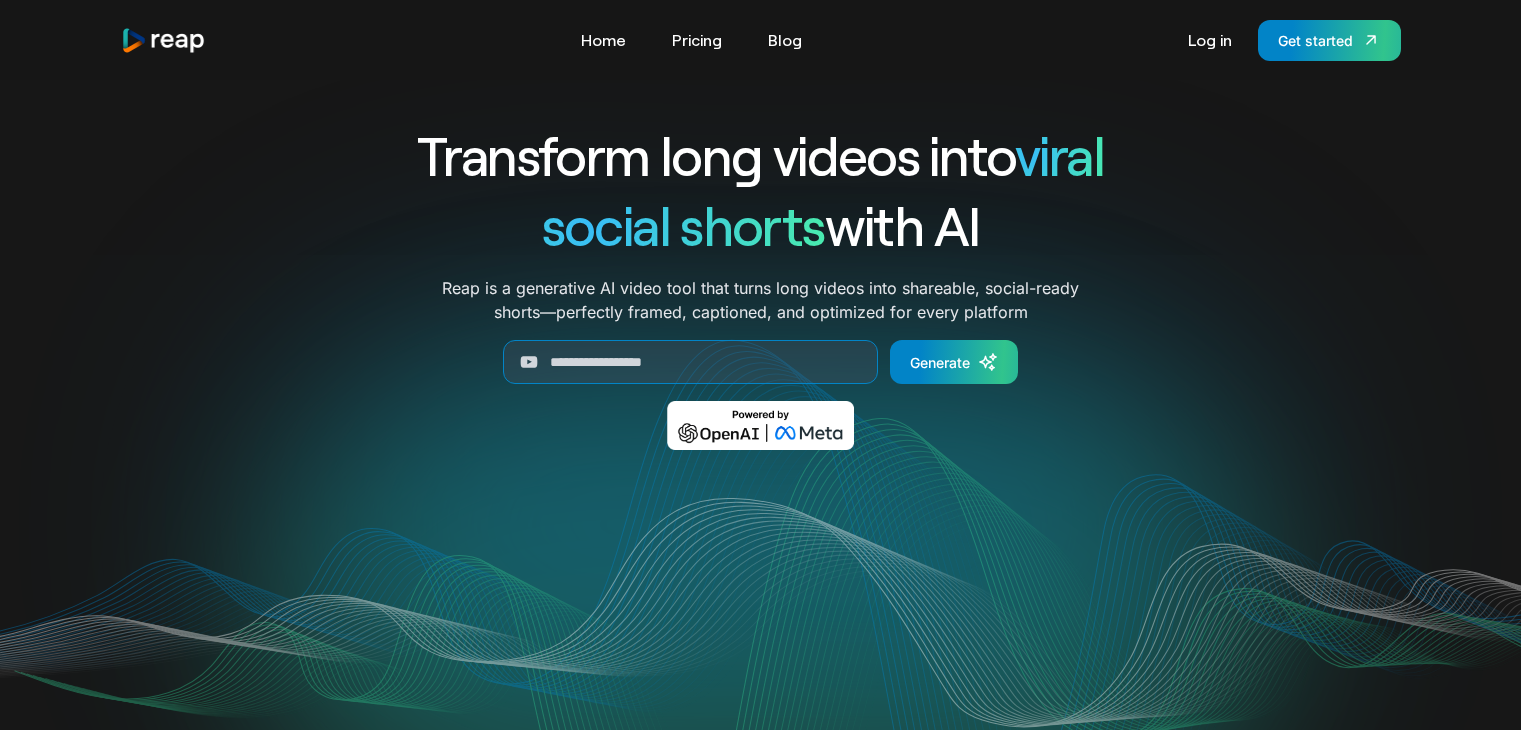 scroll, scrollTop: 0, scrollLeft: 0, axis: both 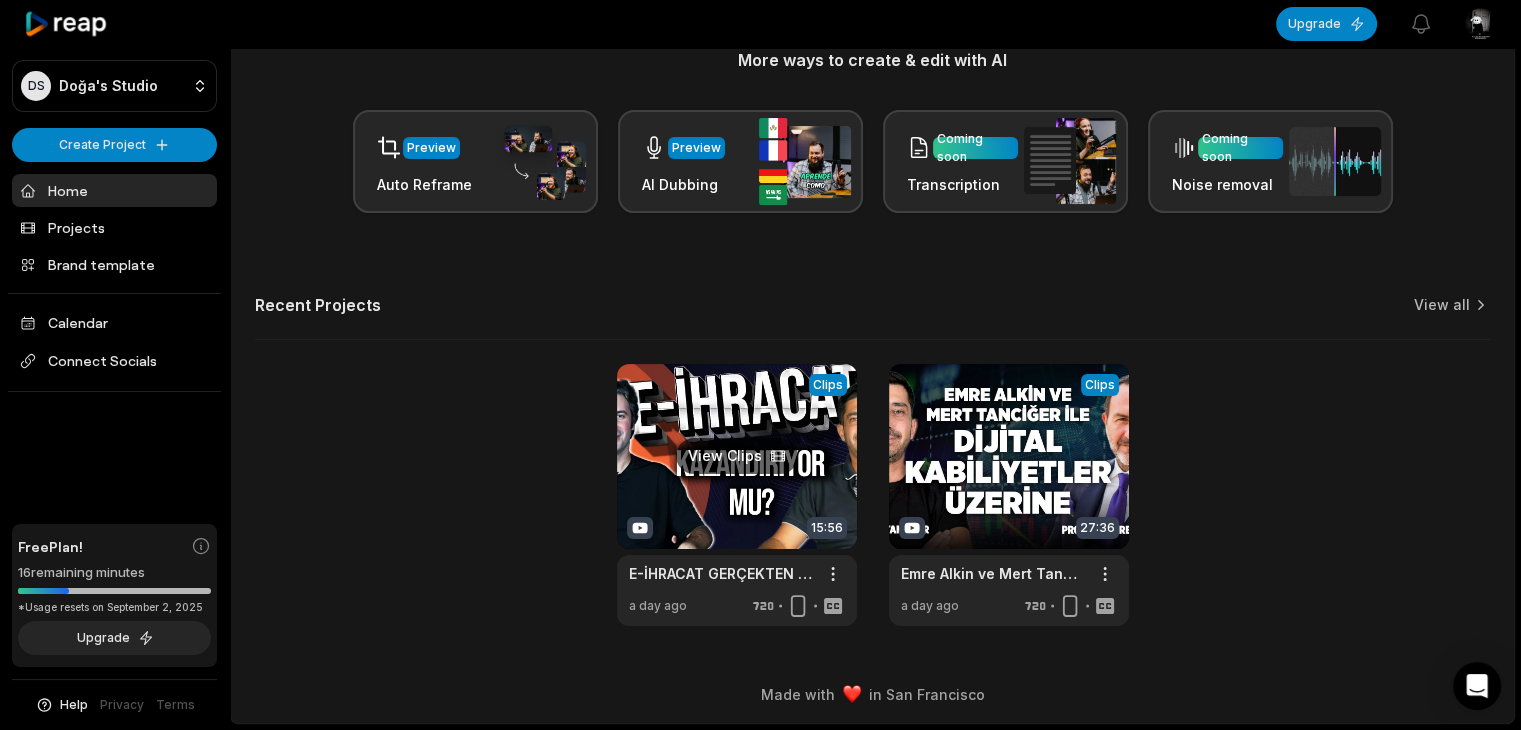 click at bounding box center [737, 495] 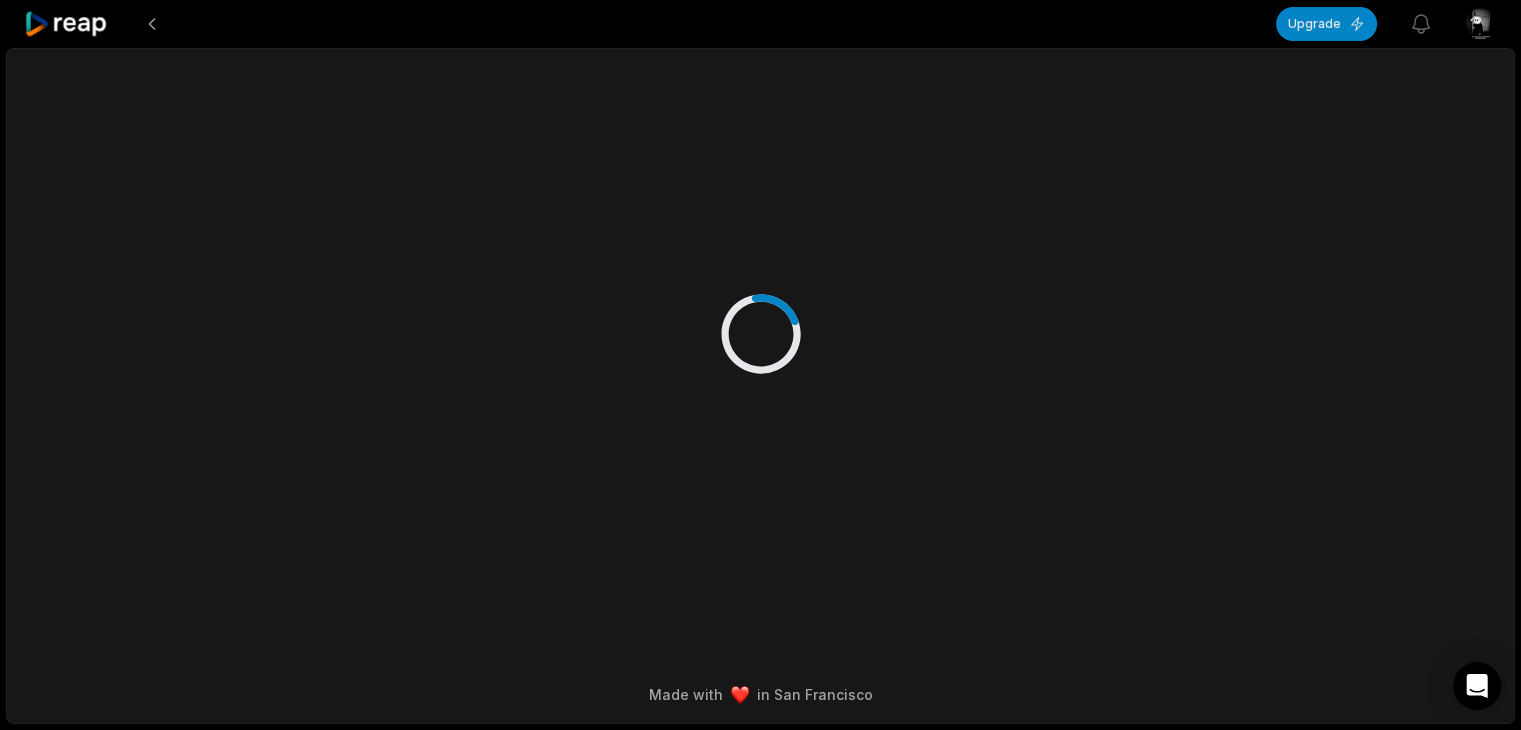 scroll, scrollTop: 0, scrollLeft: 0, axis: both 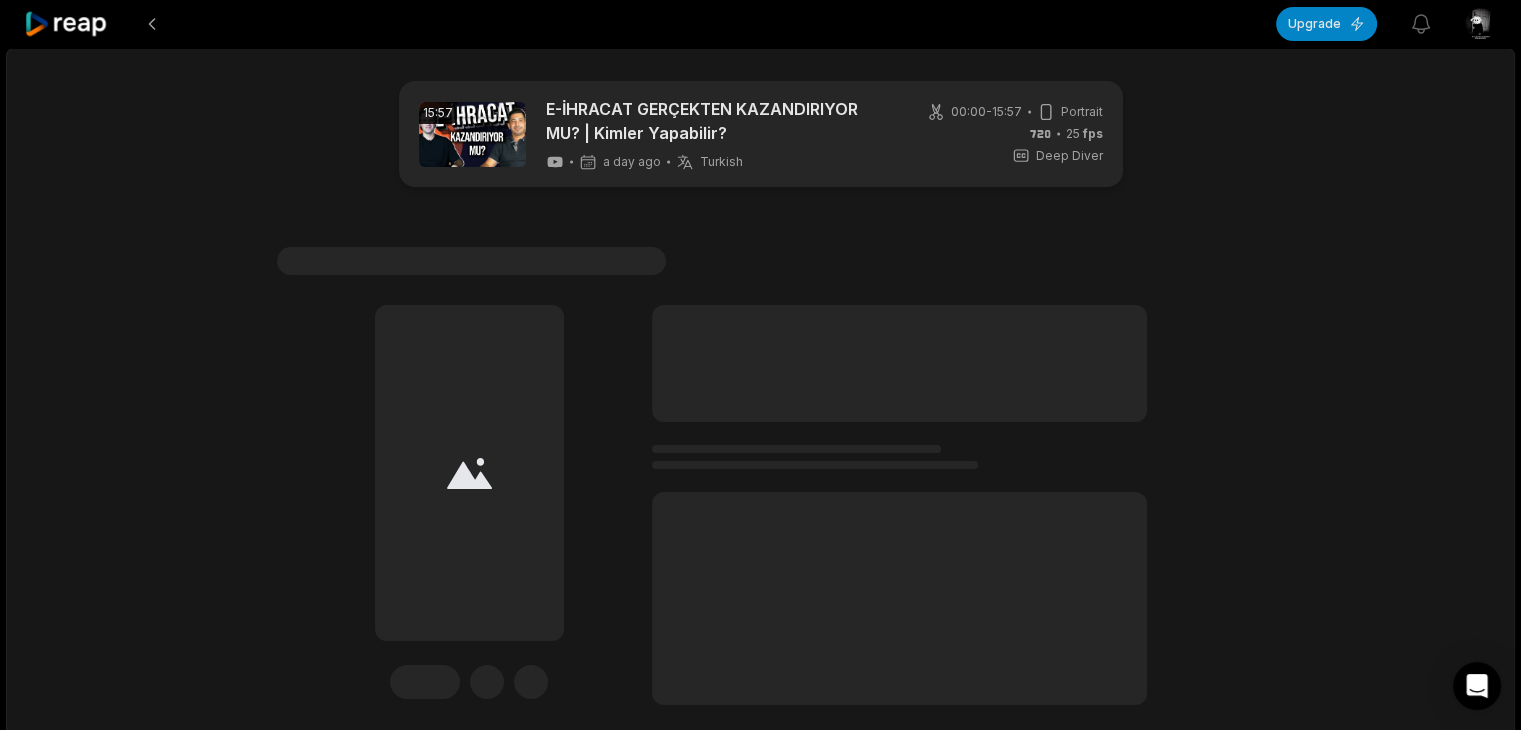 click at bounding box center (899, 598) 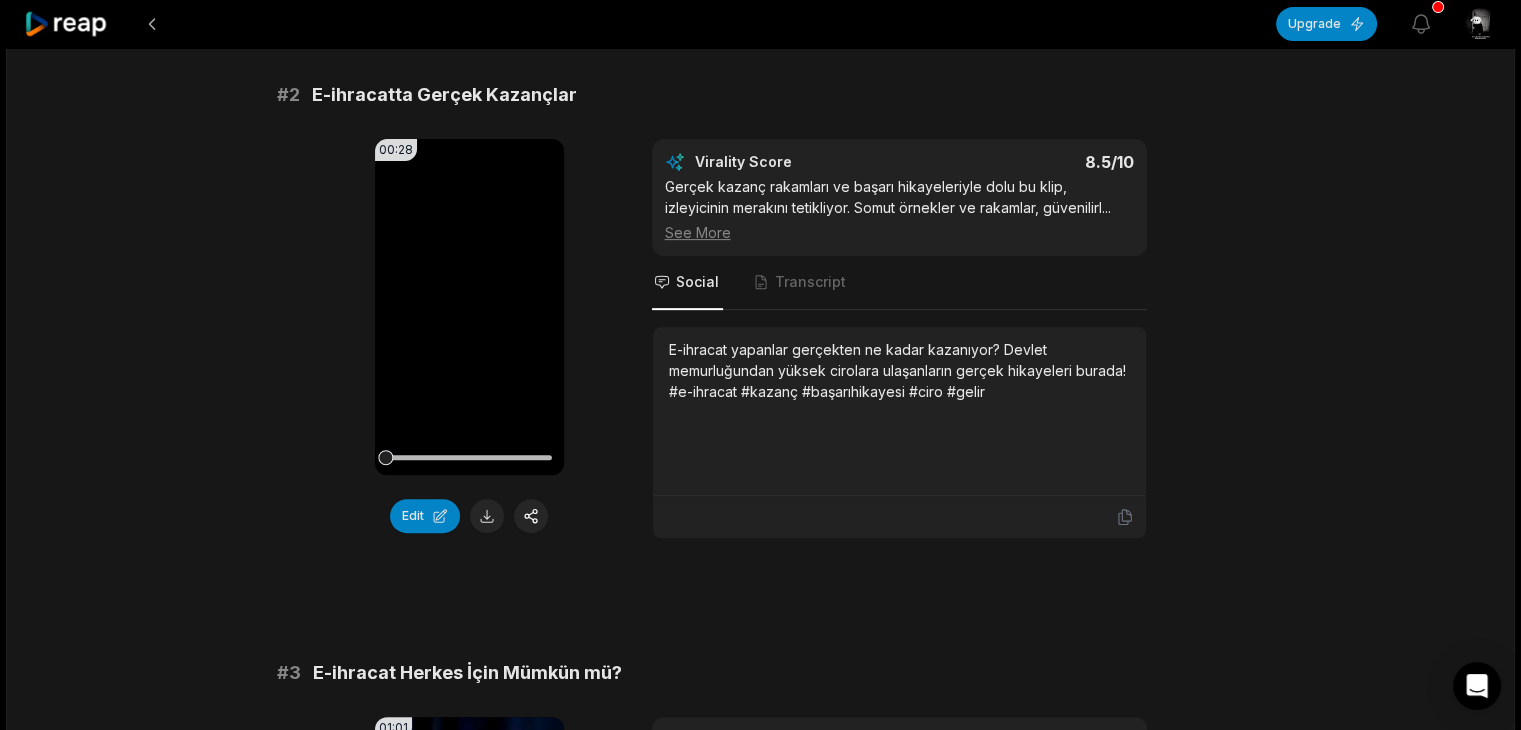 scroll, scrollTop: 746, scrollLeft: 0, axis: vertical 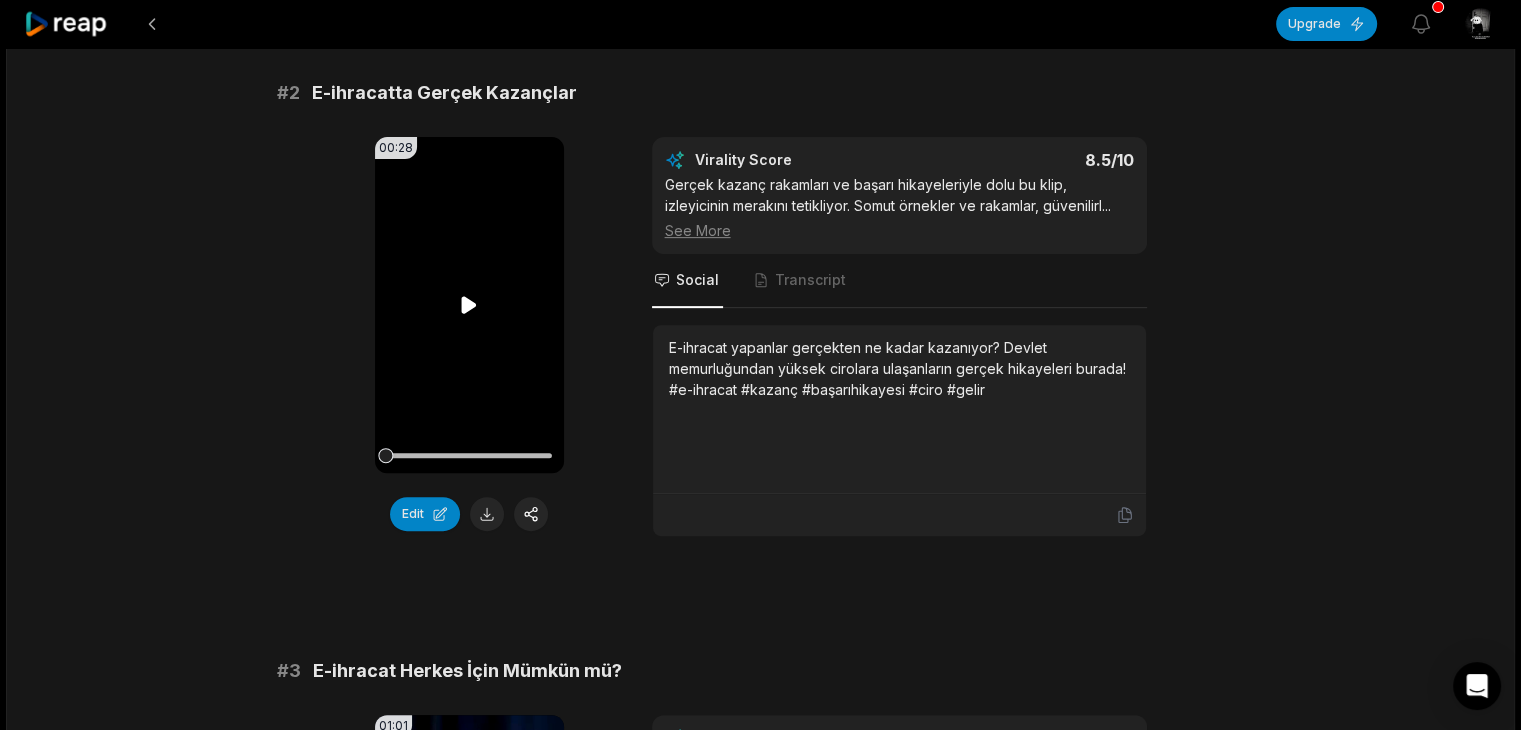 click on "Your browser does not support mp4 format." at bounding box center [469, 305] 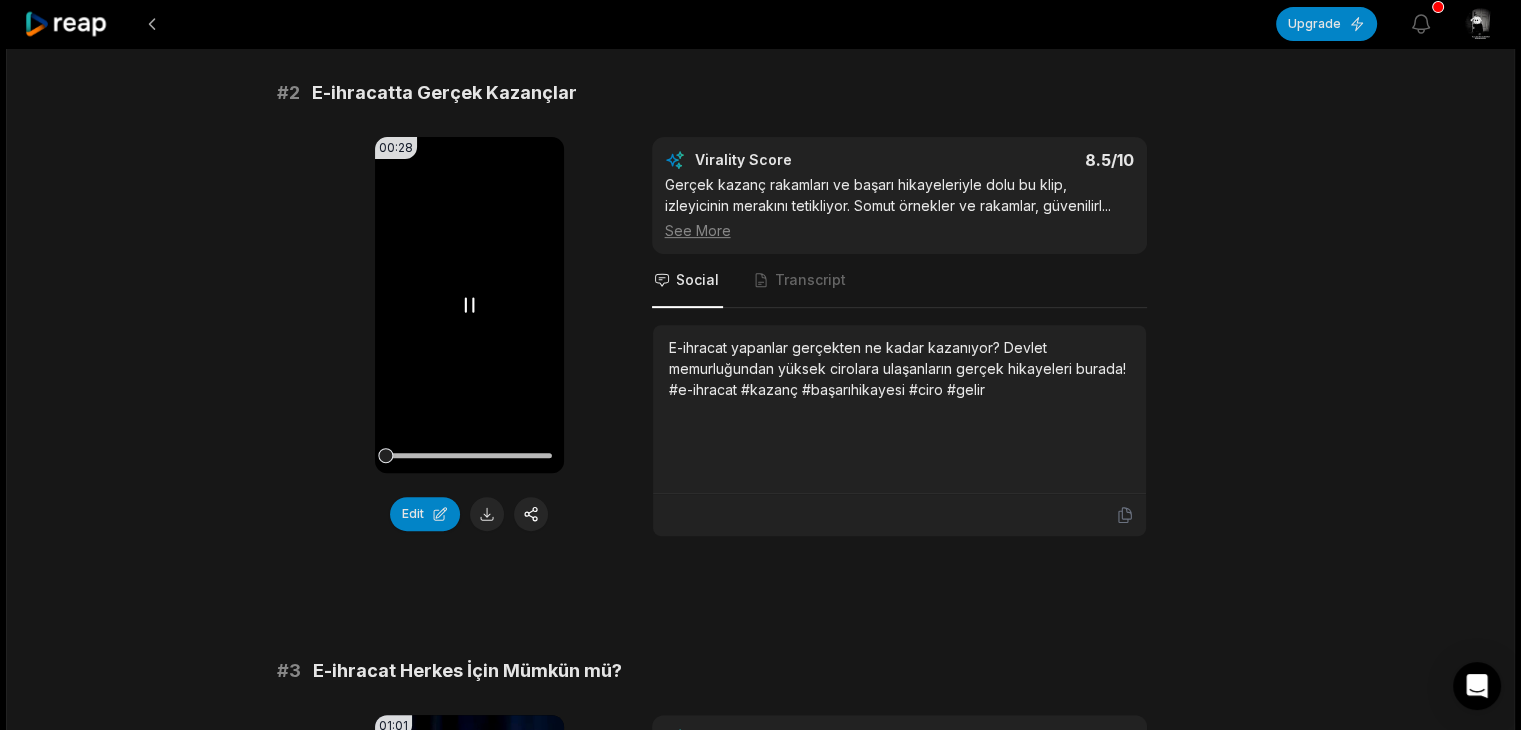 click 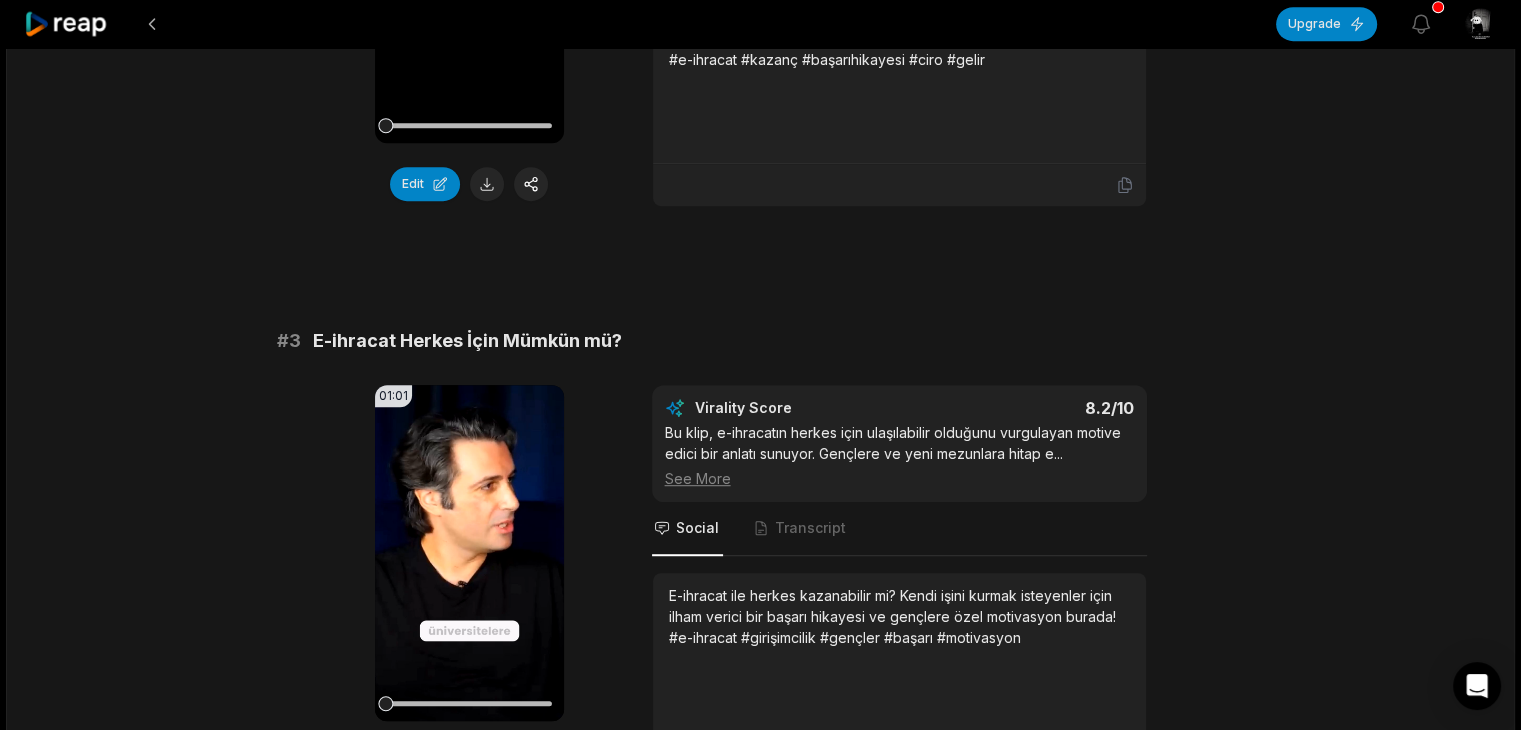 scroll, scrollTop: 1078, scrollLeft: 0, axis: vertical 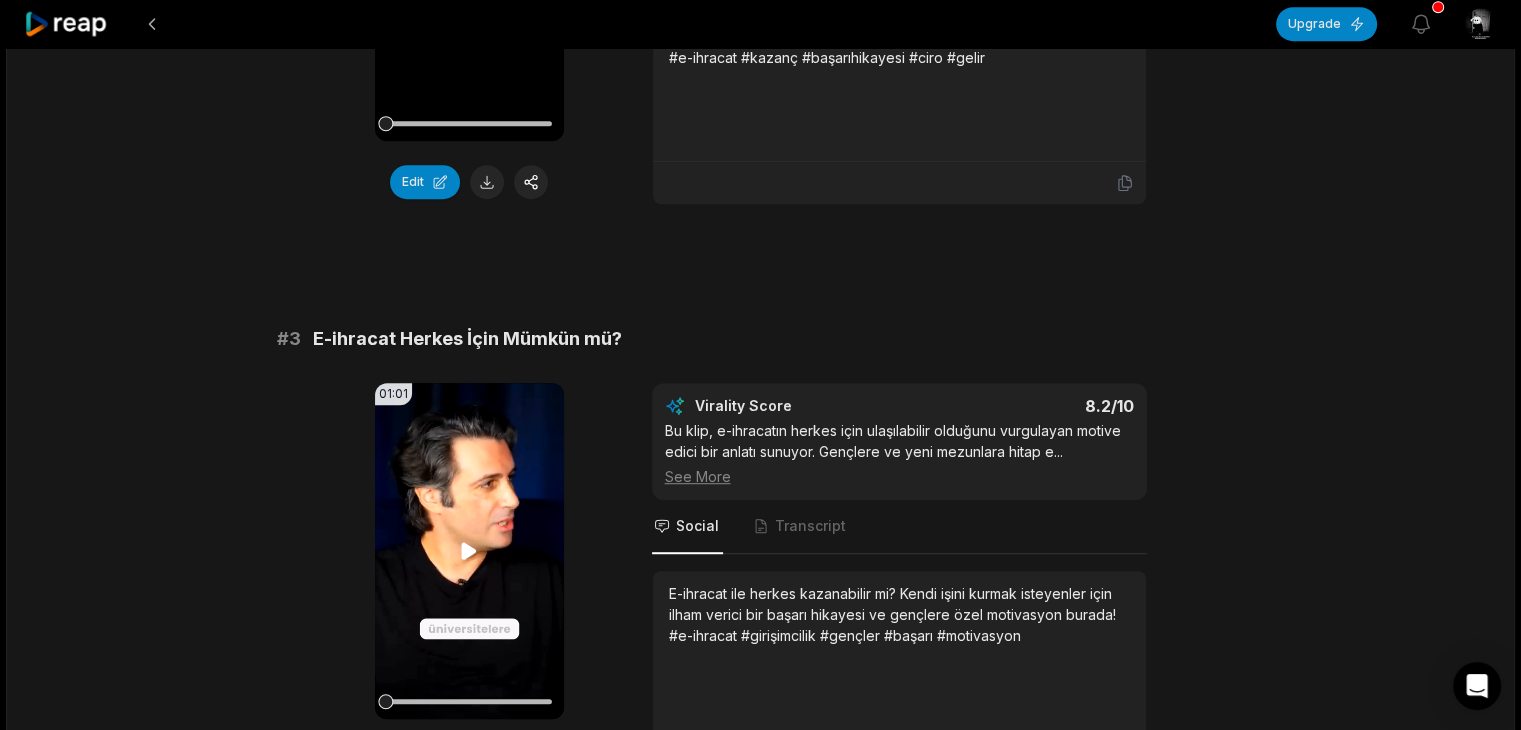 click 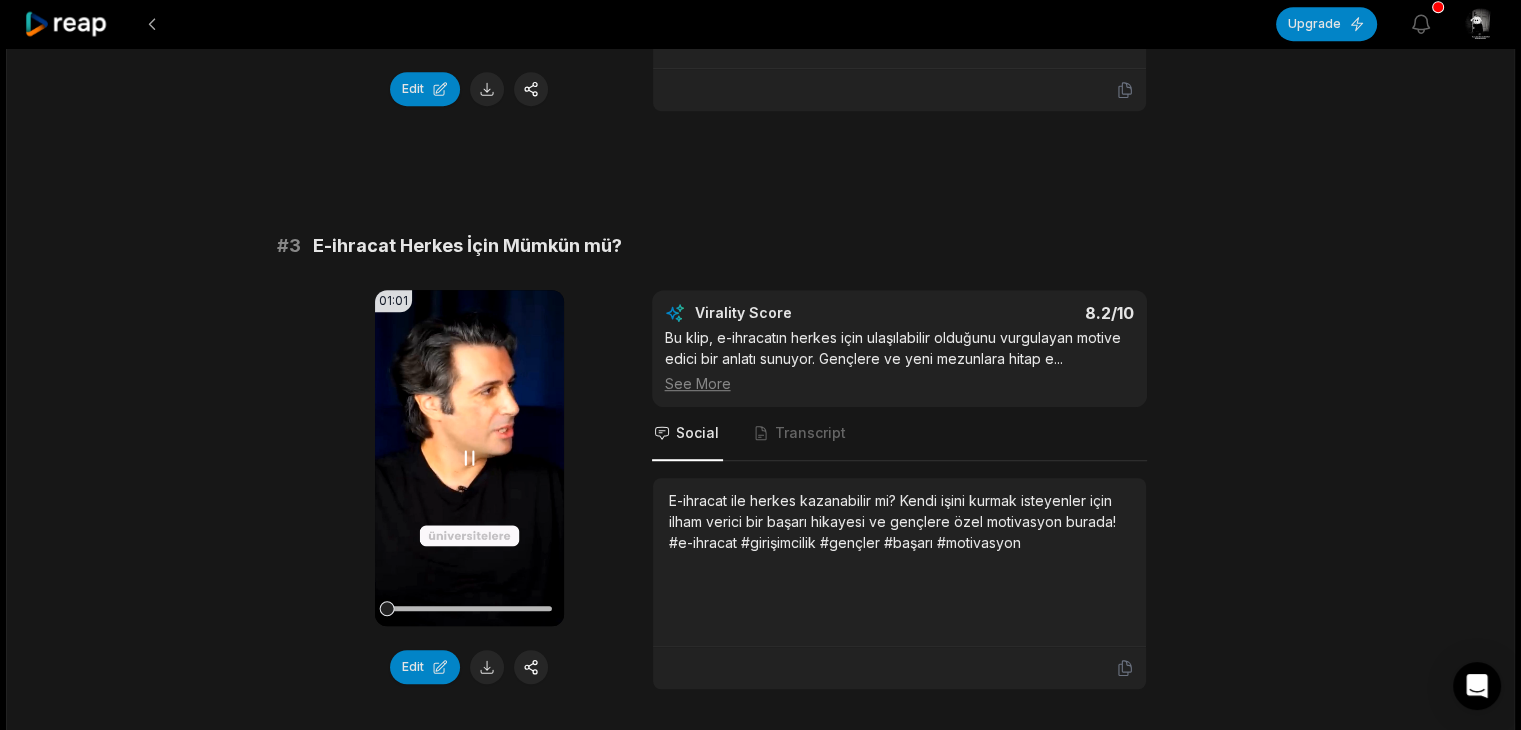 scroll, scrollTop: 1170, scrollLeft: 0, axis: vertical 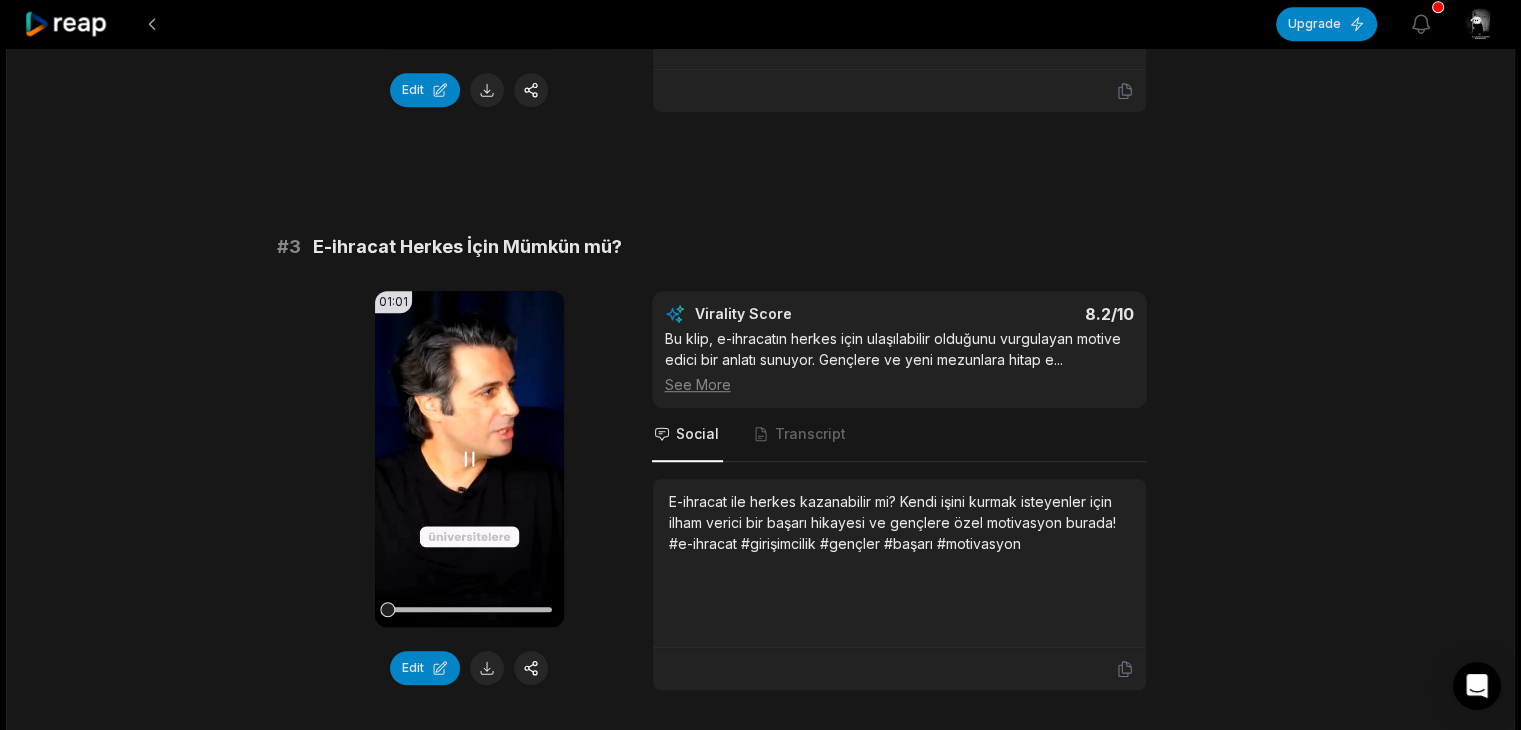 click on "Your browser does not support mp4 format." at bounding box center (469, 459) 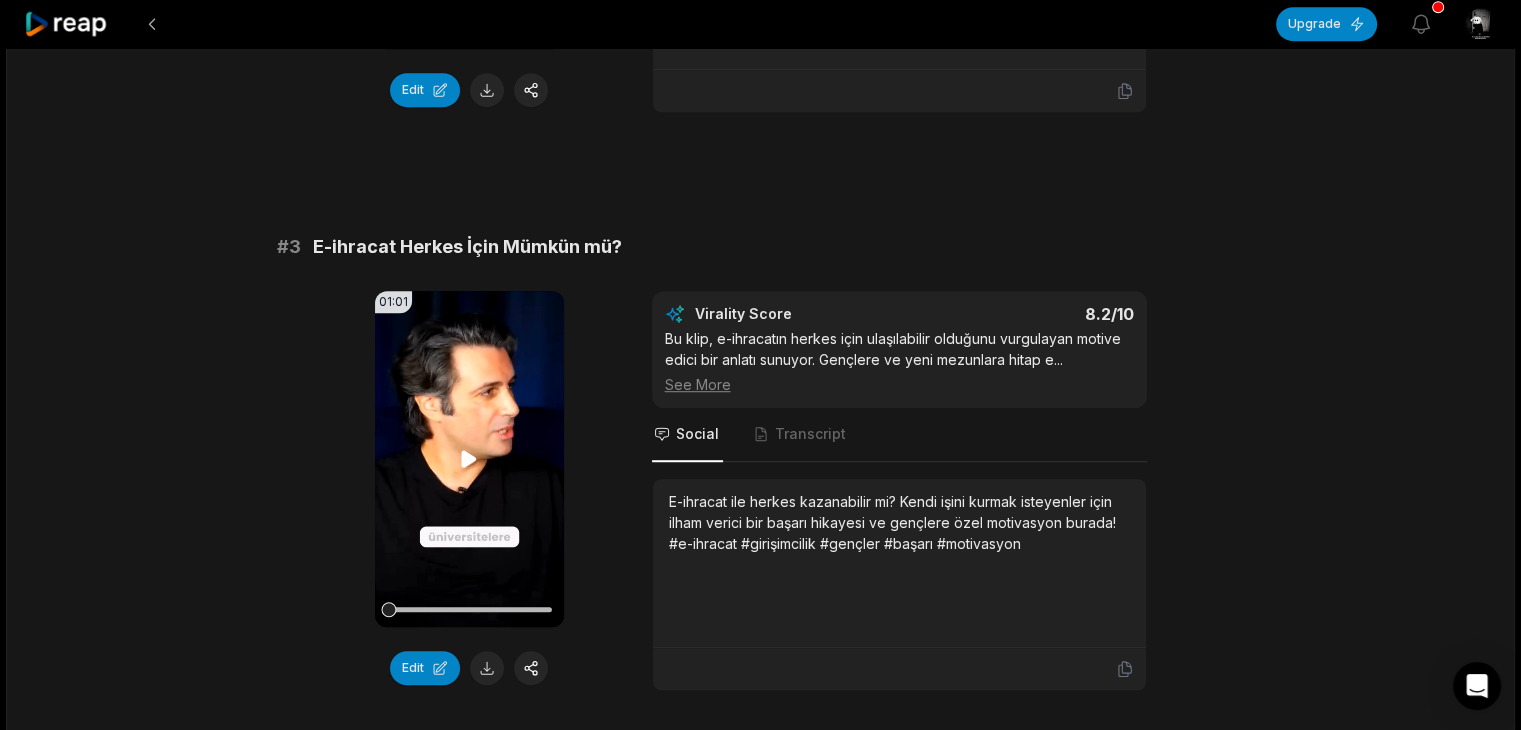 click 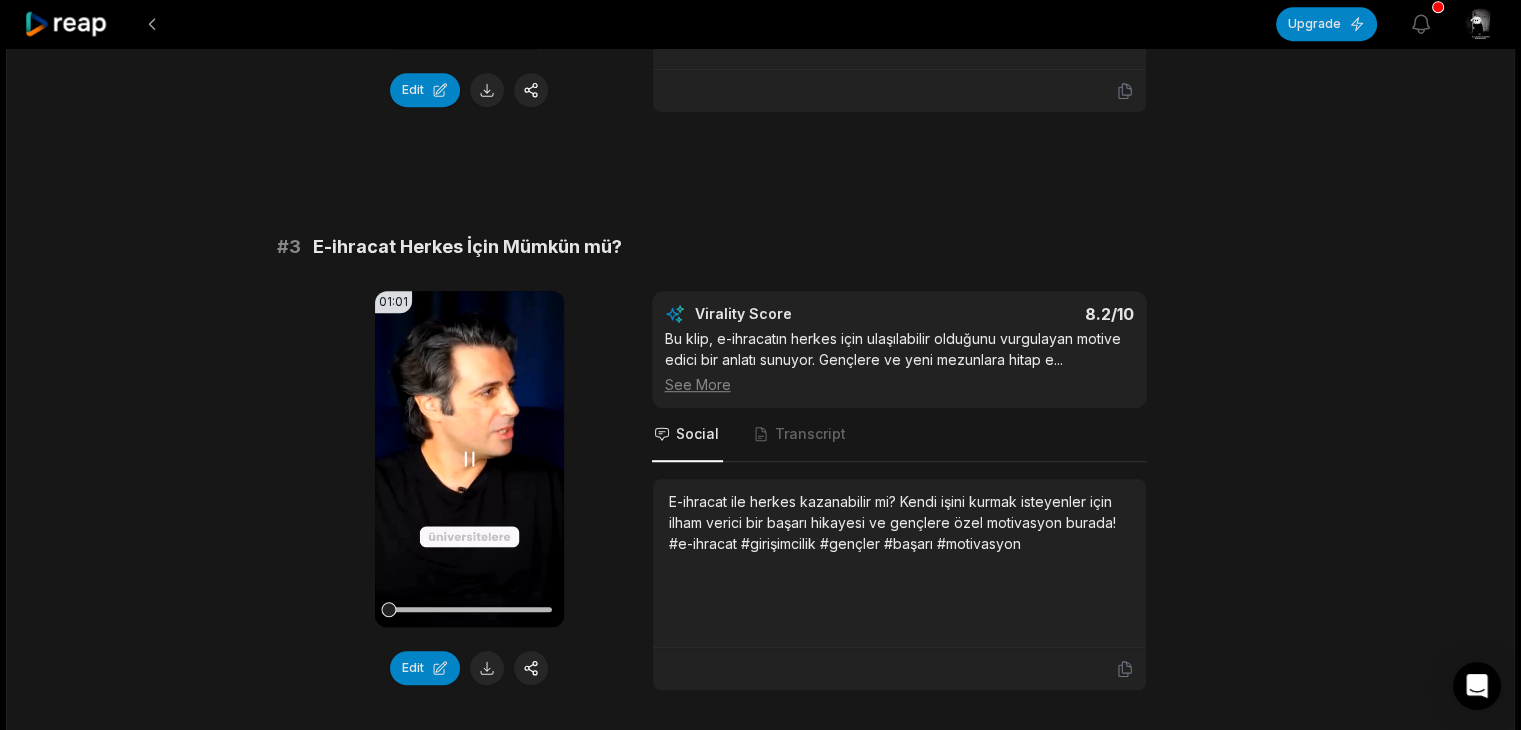 drag, startPoint x: 464, startPoint y: 444, endPoint x: 480, endPoint y: 487, distance: 45.88028 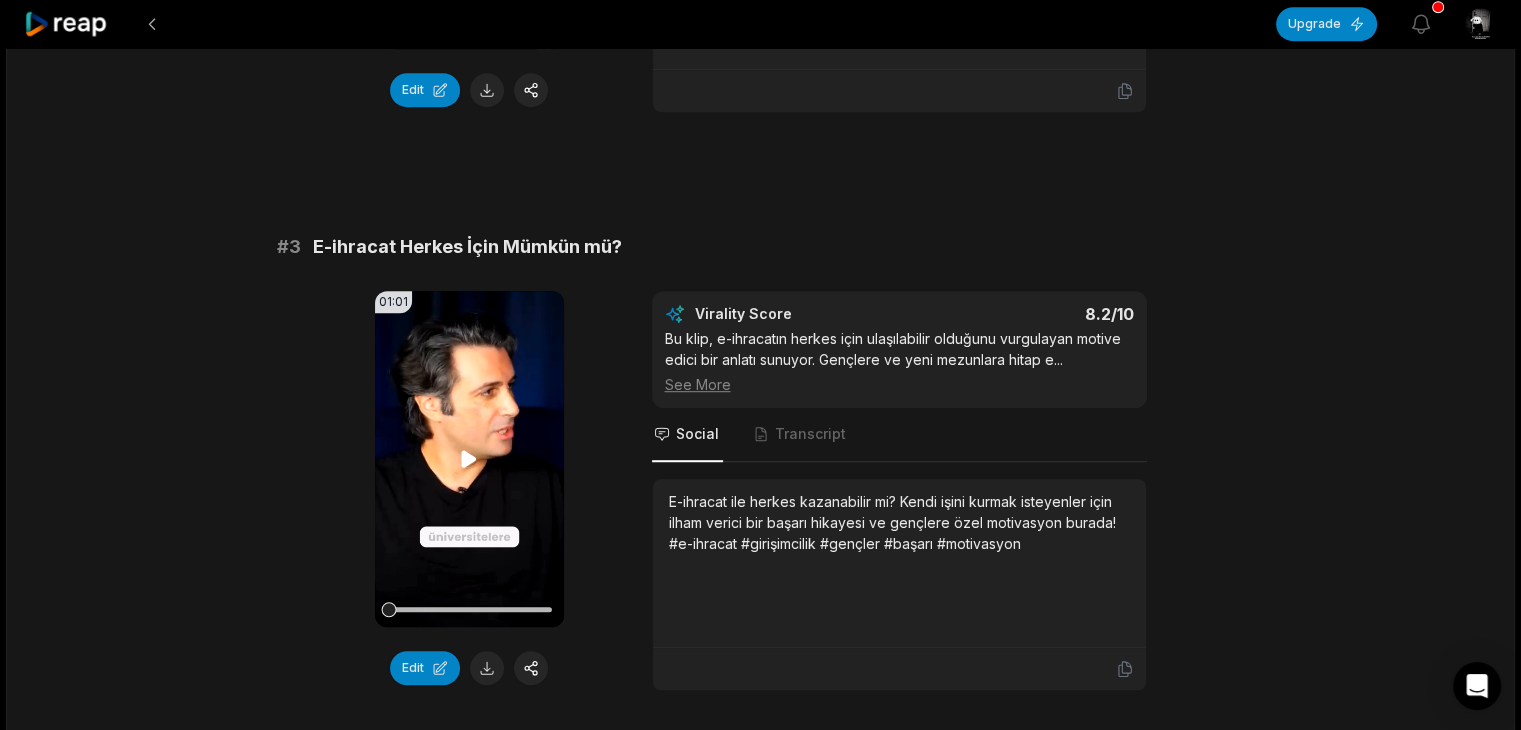 click on "Your browser does not support mp4 format." at bounding box center [469, 459] 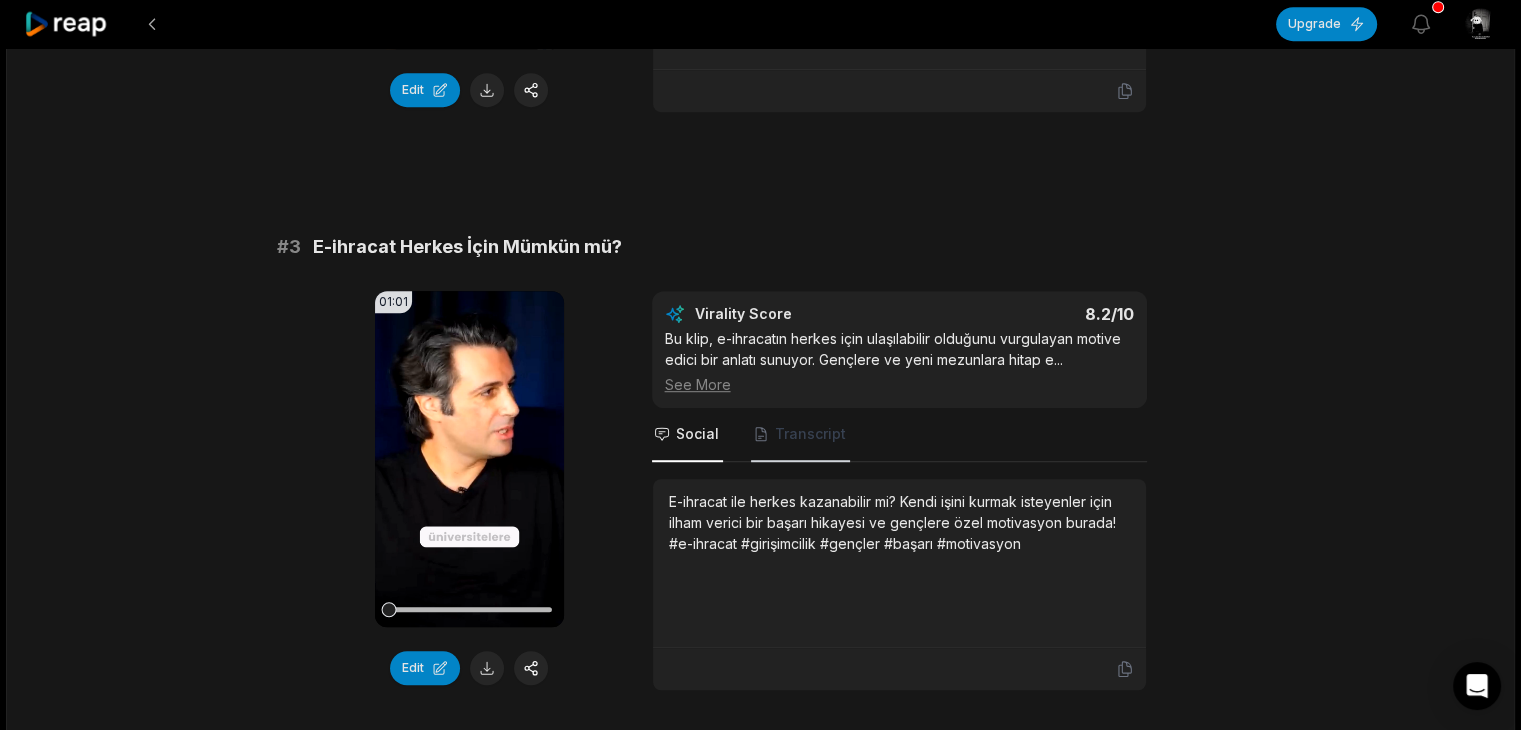 click on "Transcript" at bounding box center [800, 435] 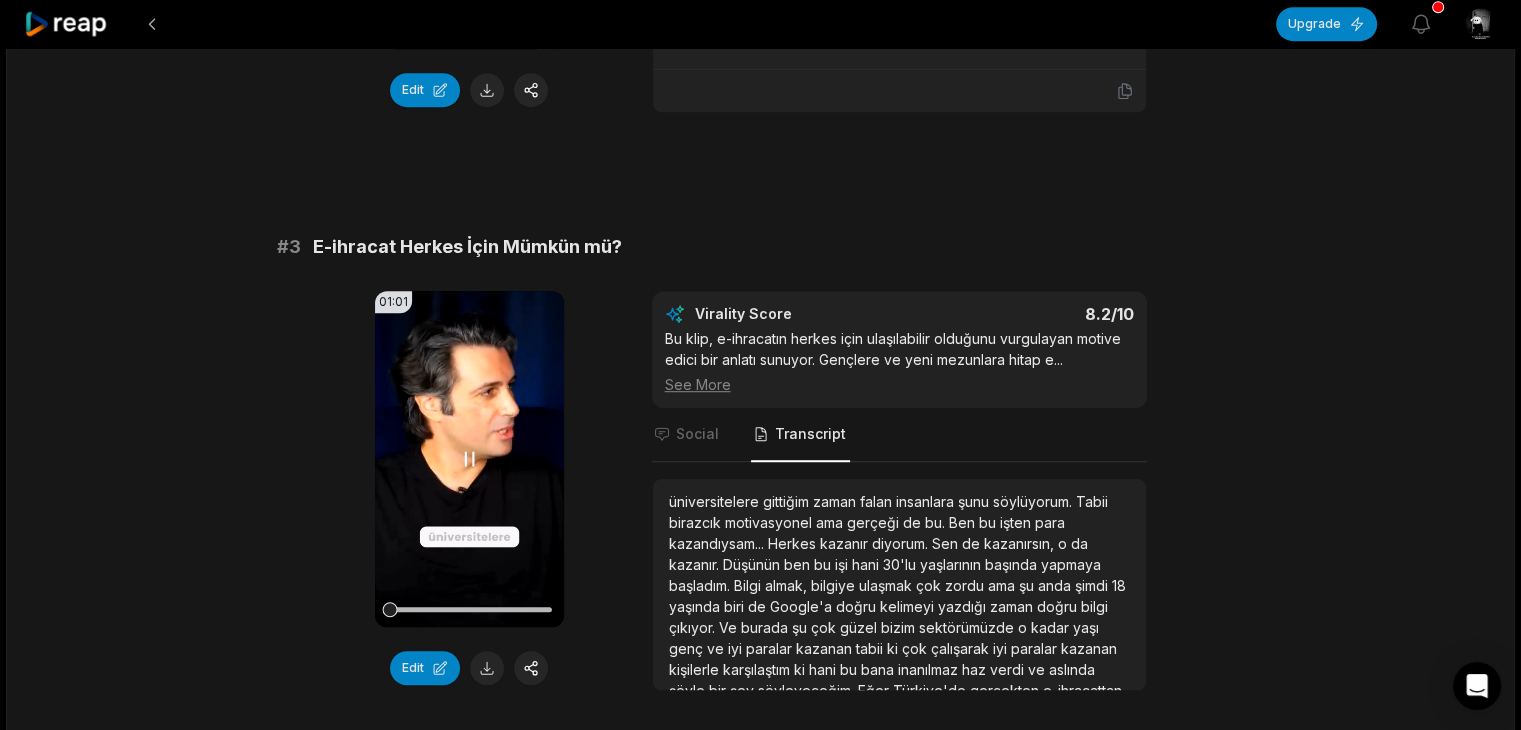 click on "Your browser does not support mp4 format." at bounding box center [469, 459] 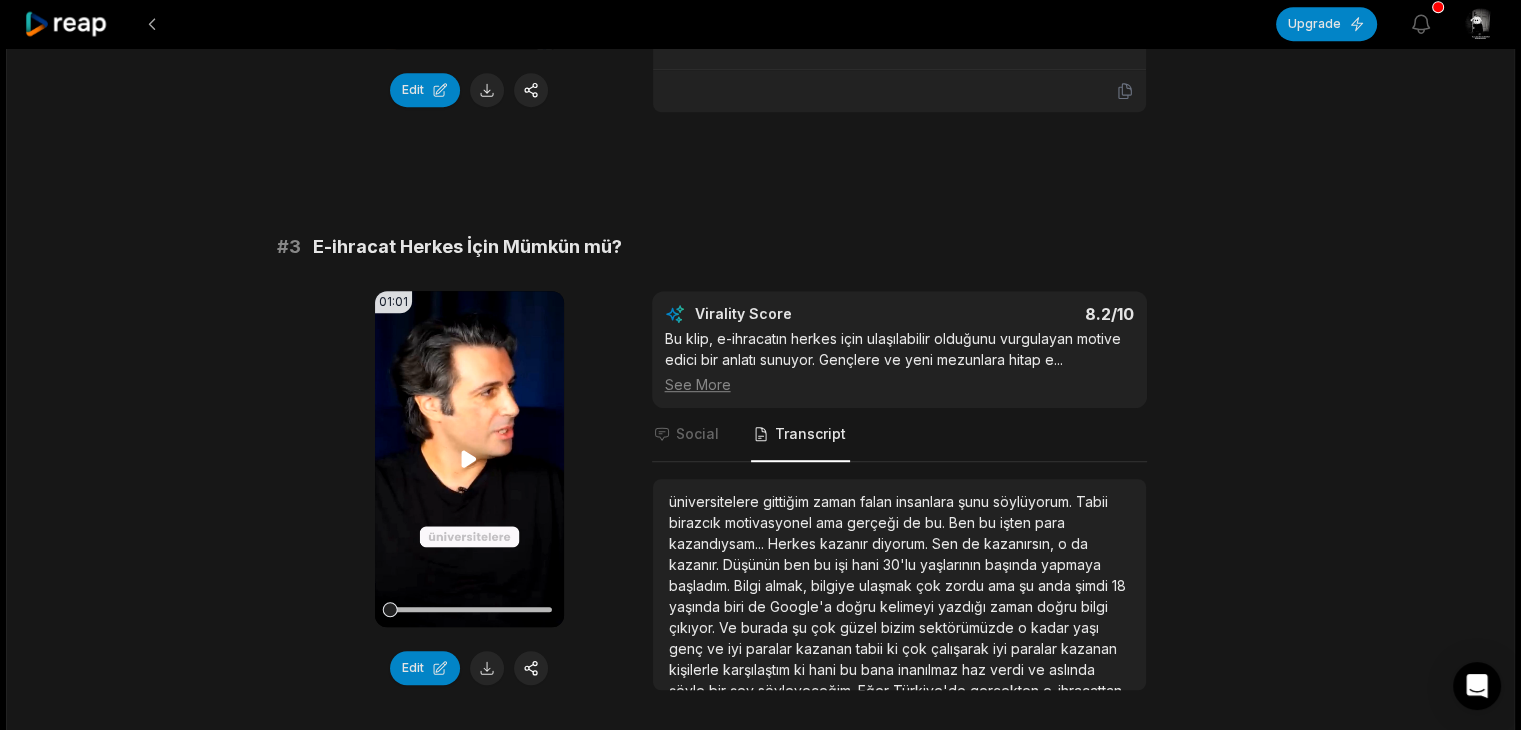 click on "Your browser does not support mp4 format." at bounding box center (469, 459) 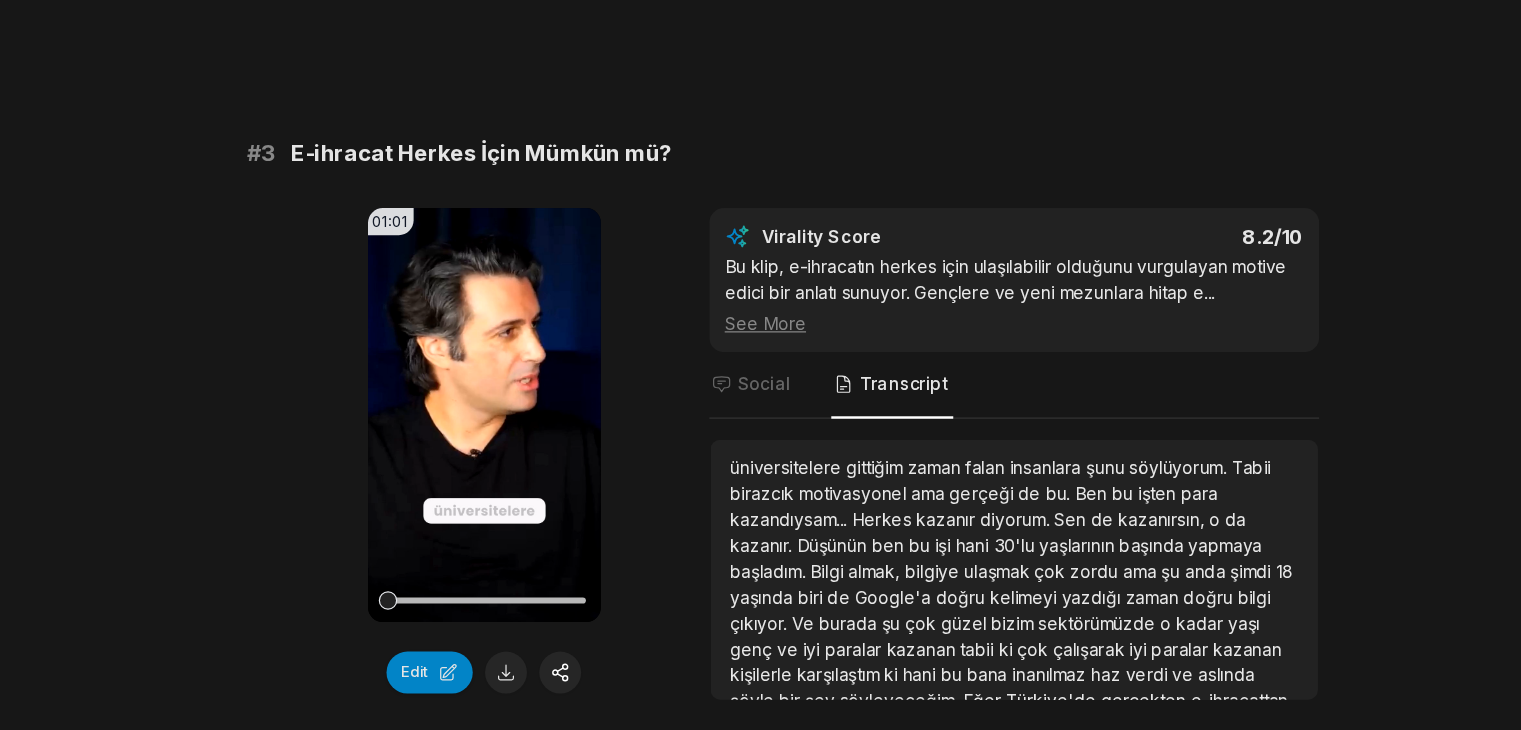 scroll, scrollTop: 1170, scrollLeft: 0, axis: vertical 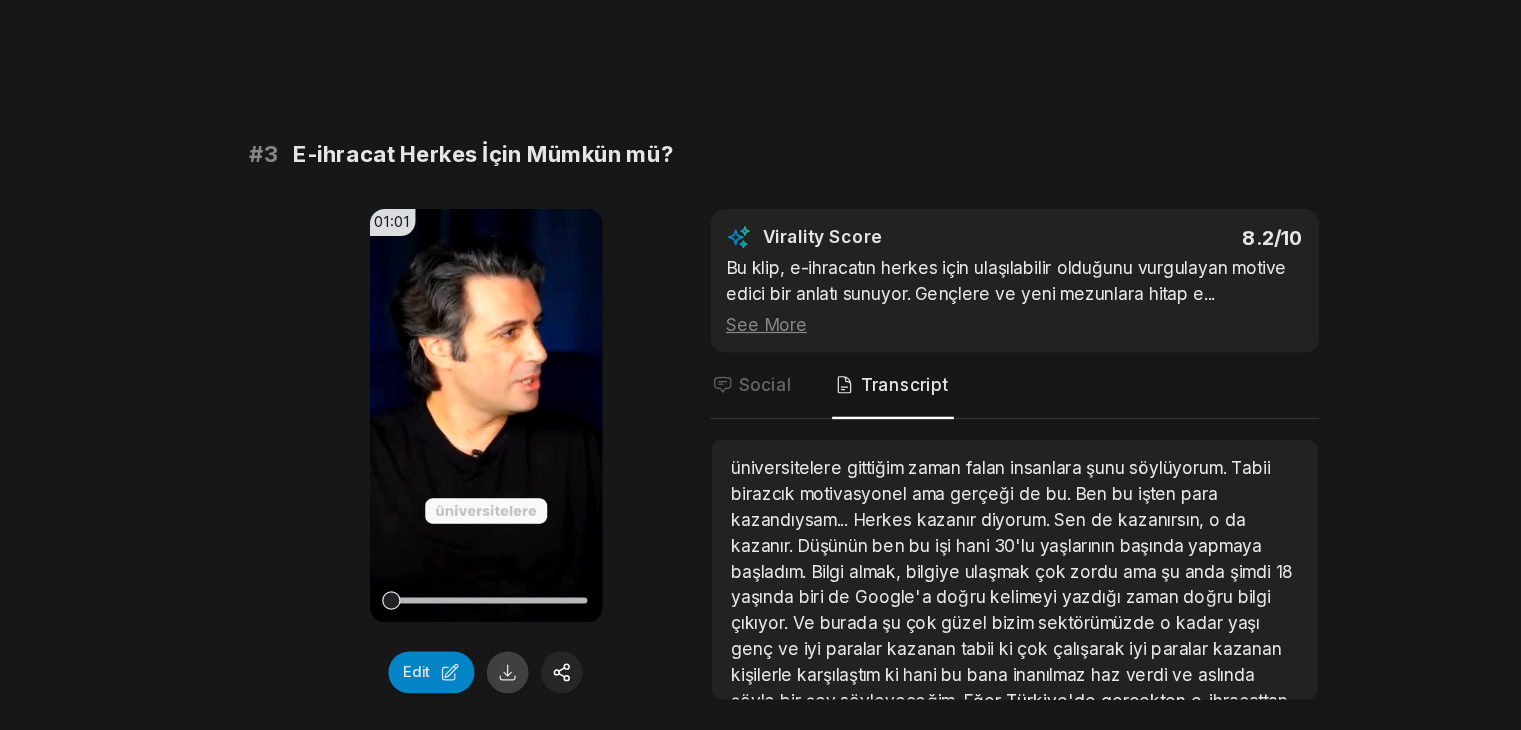 click at bounding box center [487, 668] 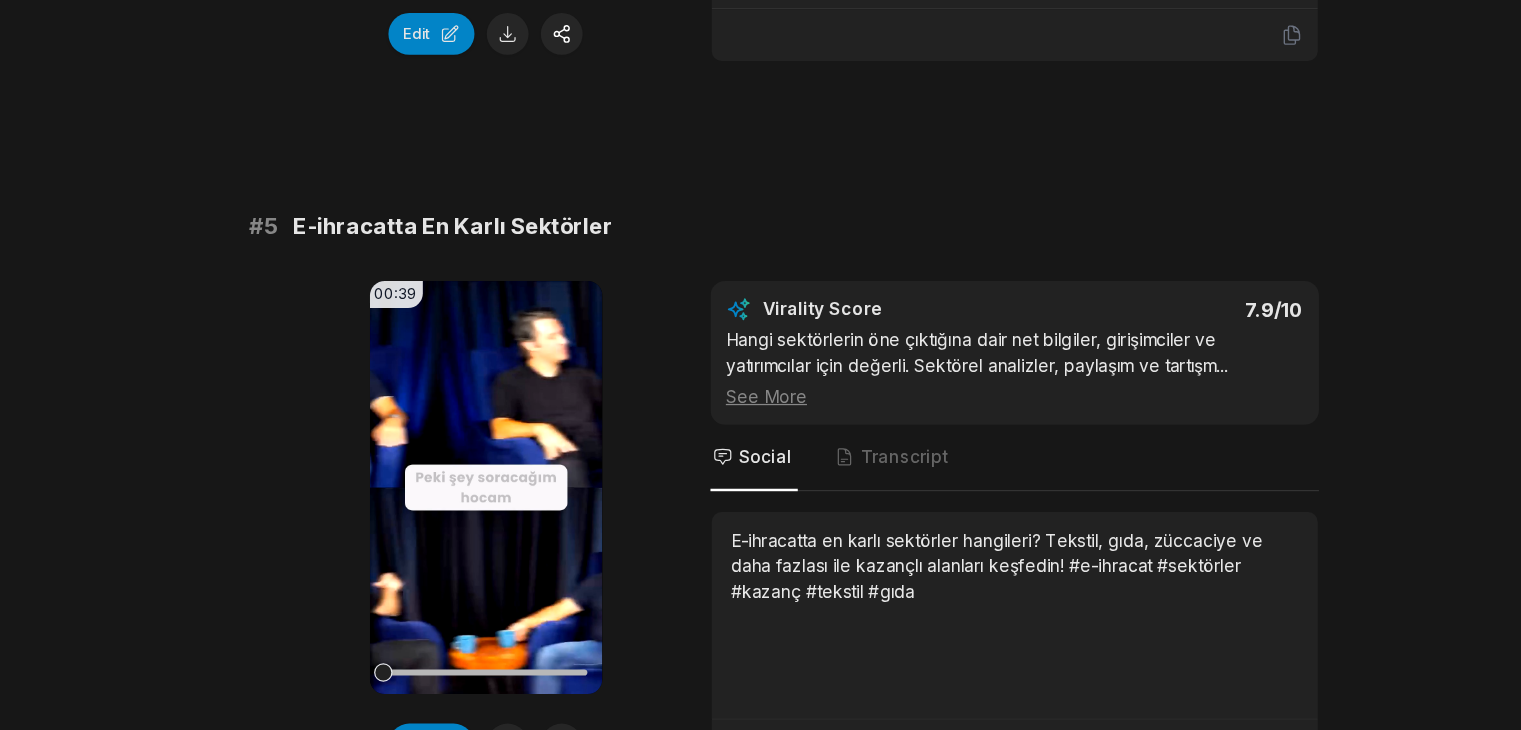 scroll, scrollTop: 2254, scrollLeft: 0, axis: vertical 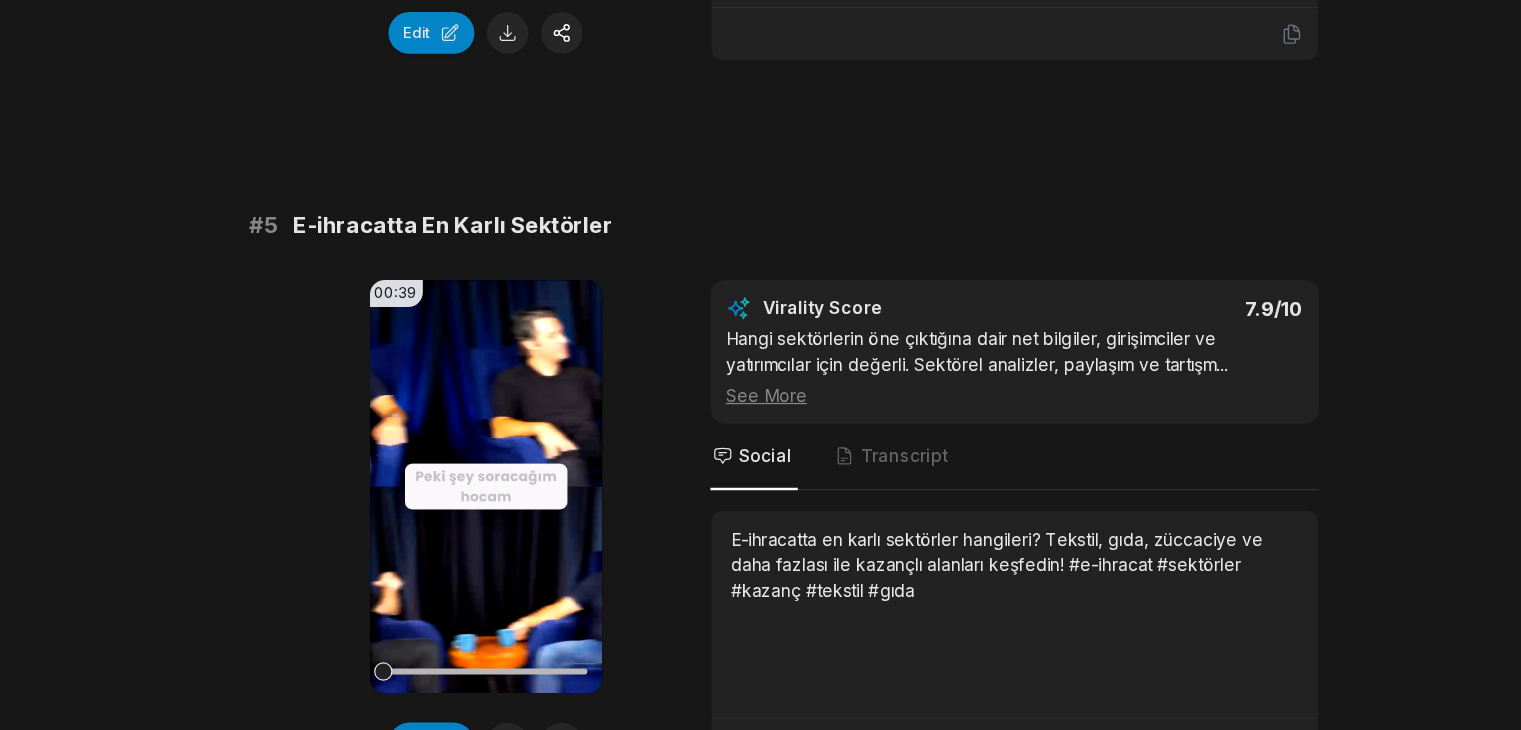 click on "Your browser does not support mp4 format." at bounding box center (469, 531) 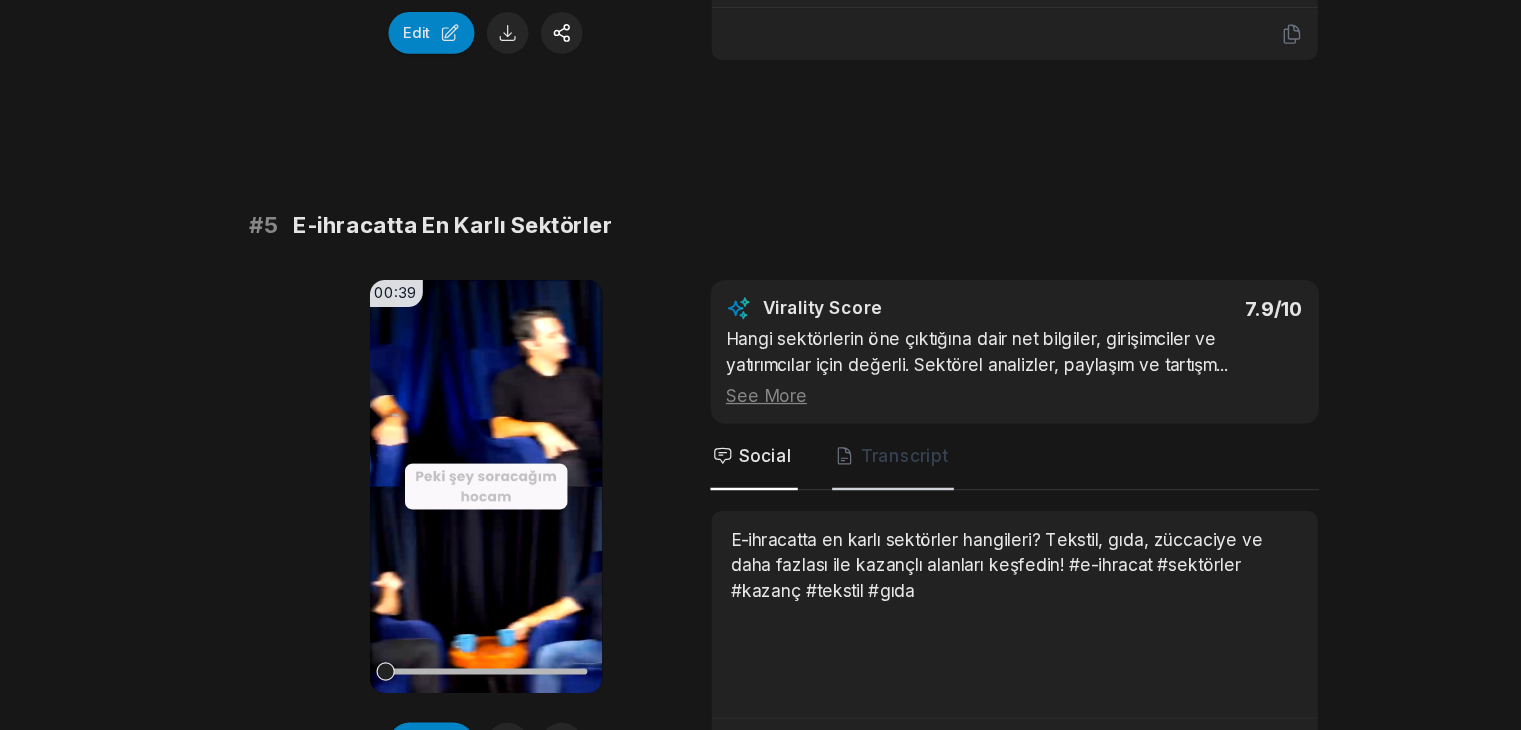 click on "Transcript" at bounding box center [810, 506] 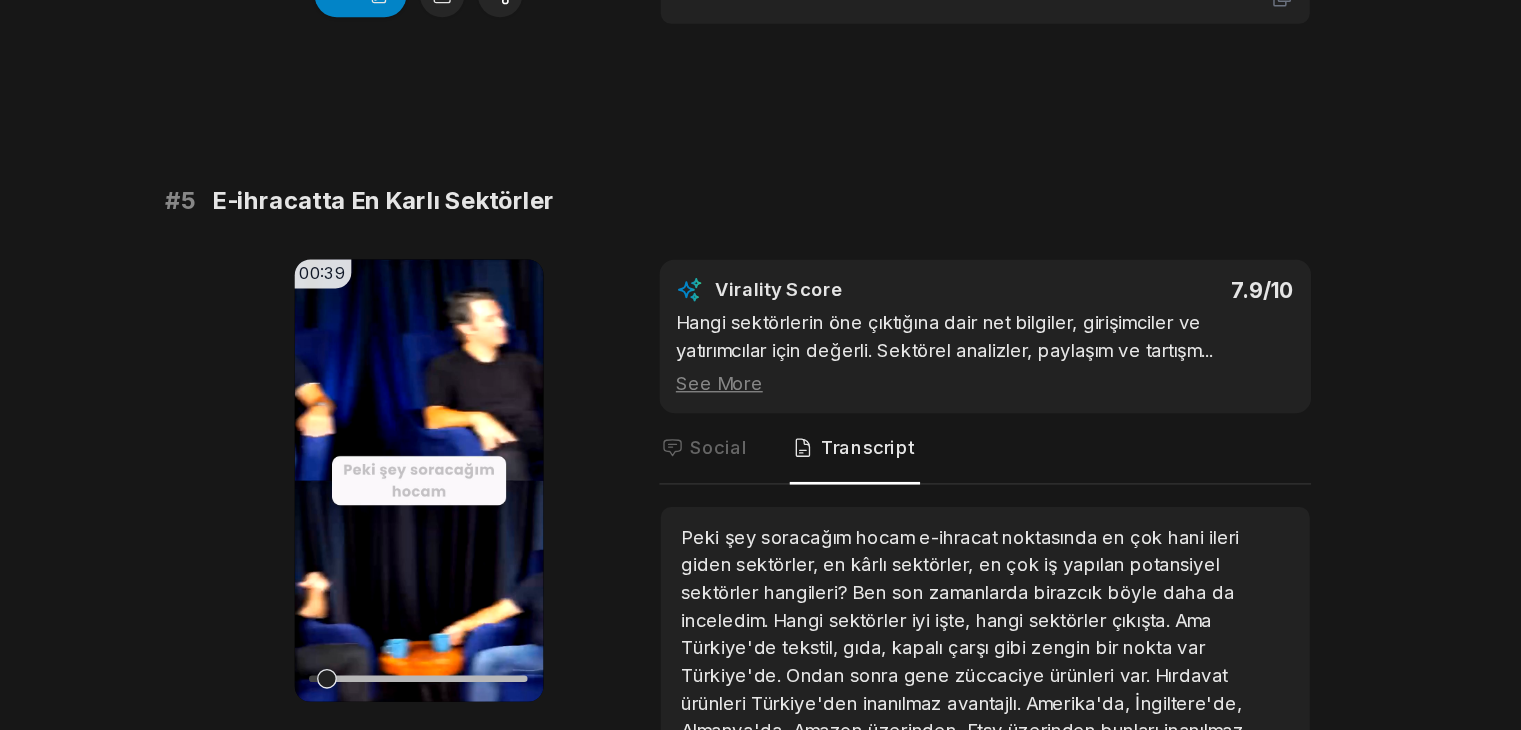 scroll, scrollTop: 2320, scrollLeft: 0, axis: vertical 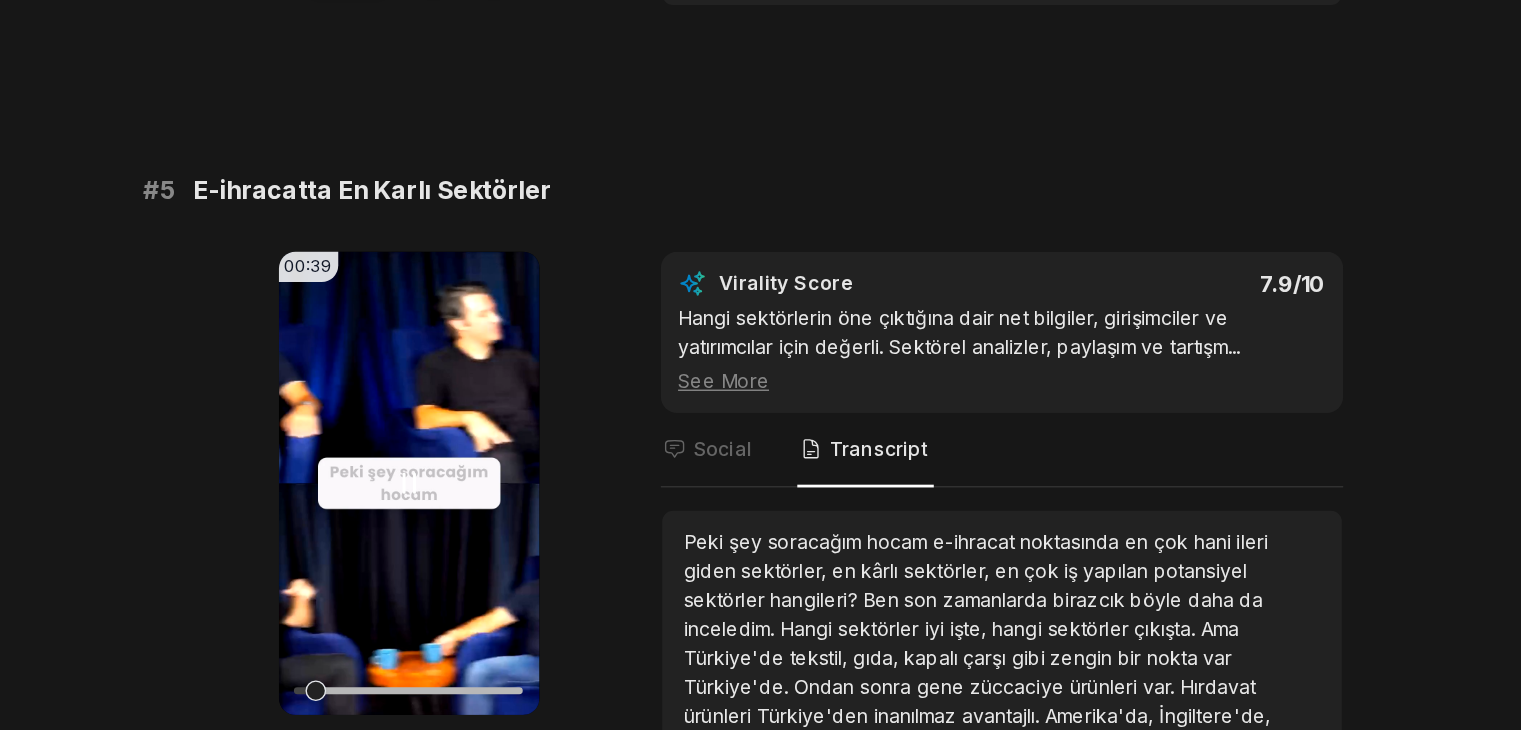 click on "Your browser does not support mp4 format." at bounding box center [469, 465] 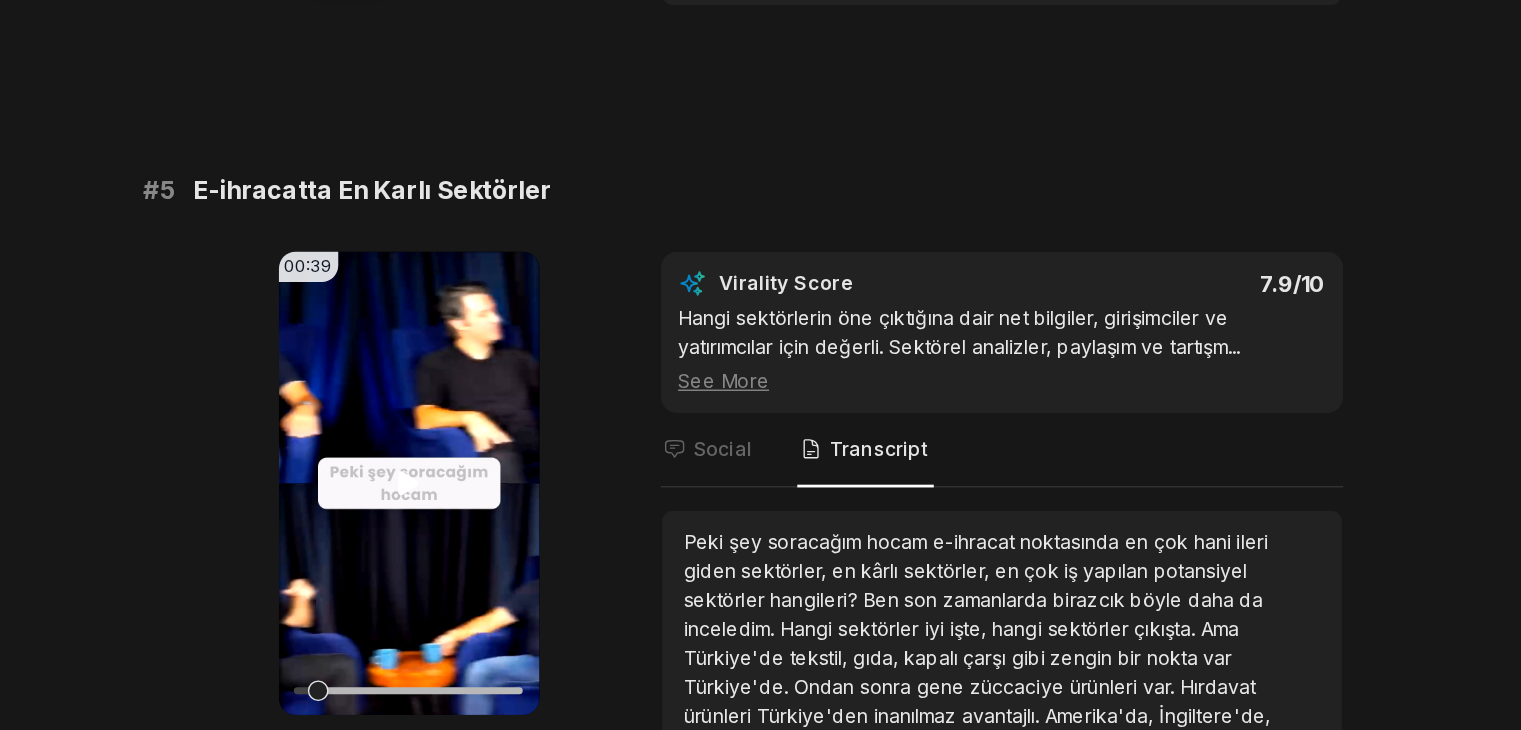click on "Your browser does not support mp4 format." at bounding box center [469, 465] 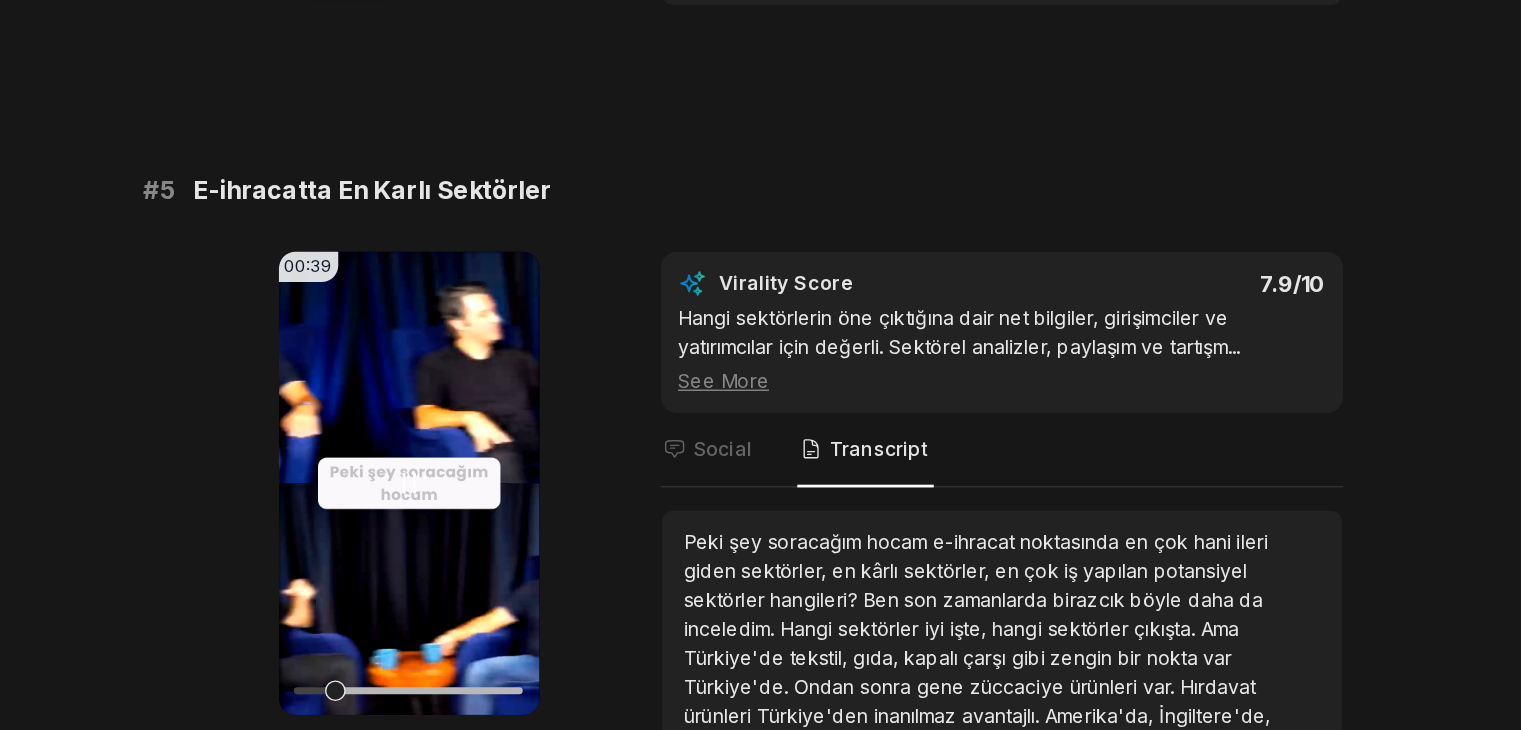 click on "Your browser does not support mp4 format." at bounding box center [469, 465] 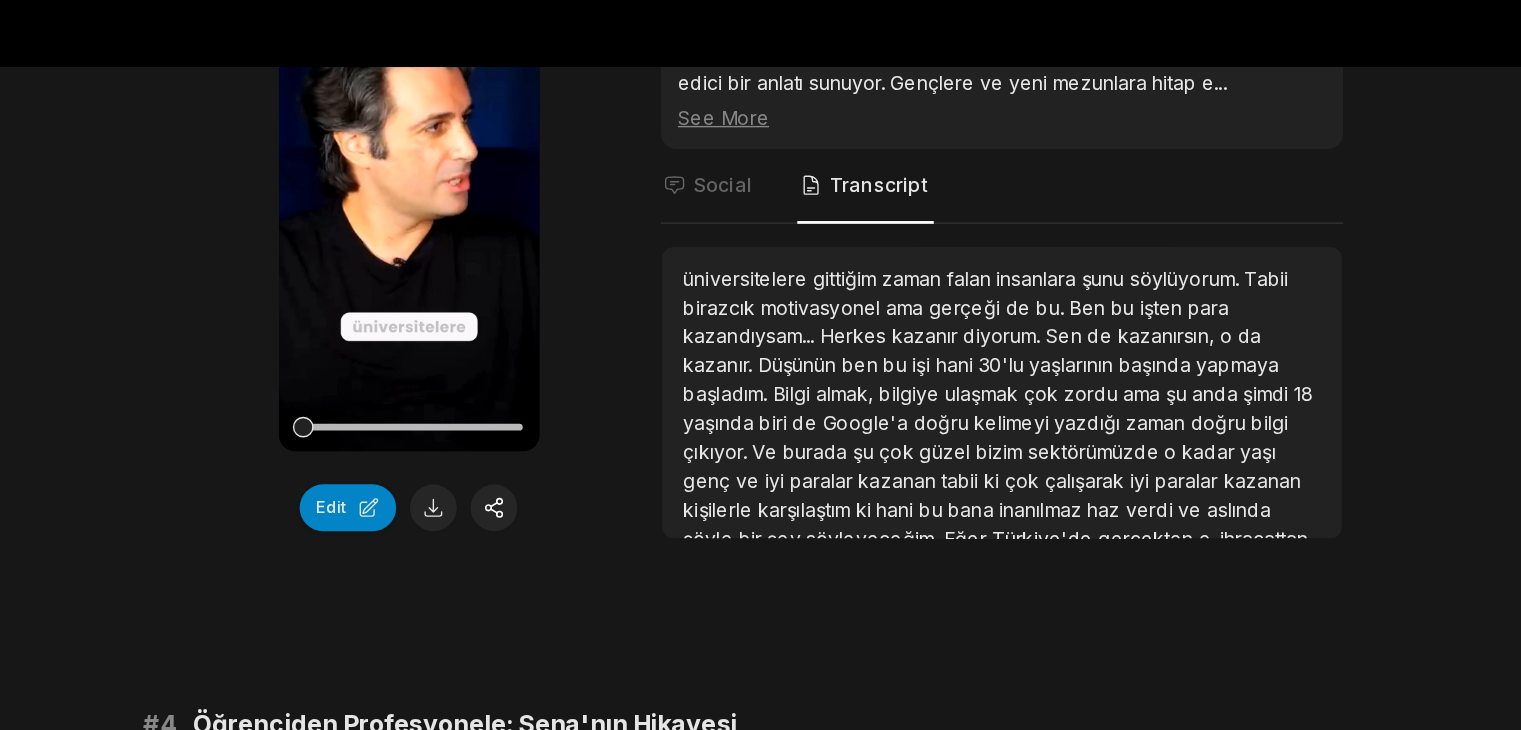 scroll, scrollTop: 1468, scrollLeft: 0, axis: vertical 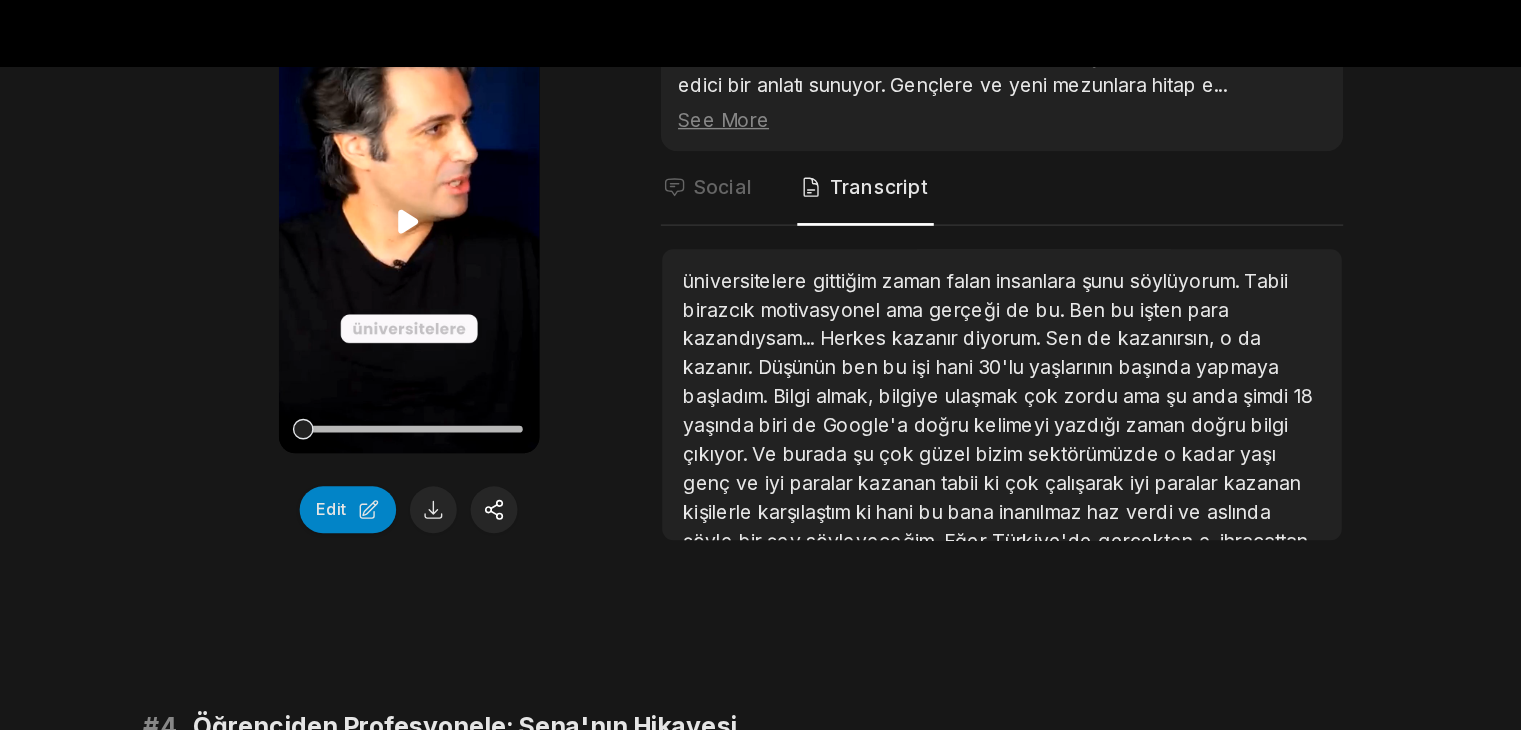 click on "Your browser does not support mp4 format." at bounding box center [469, 161] 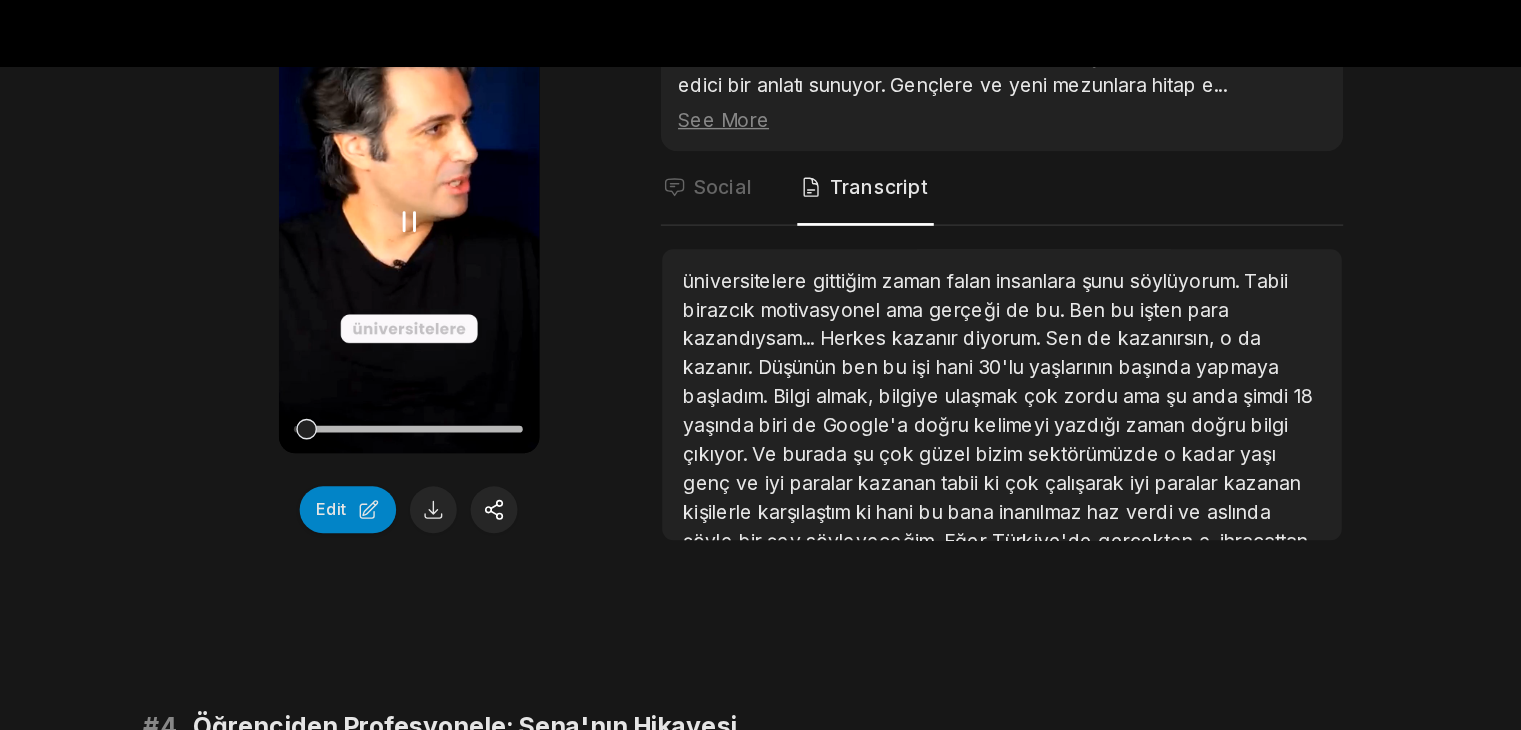 click on "Your browser does not support mp4 format." at bounding box center (469, 161) 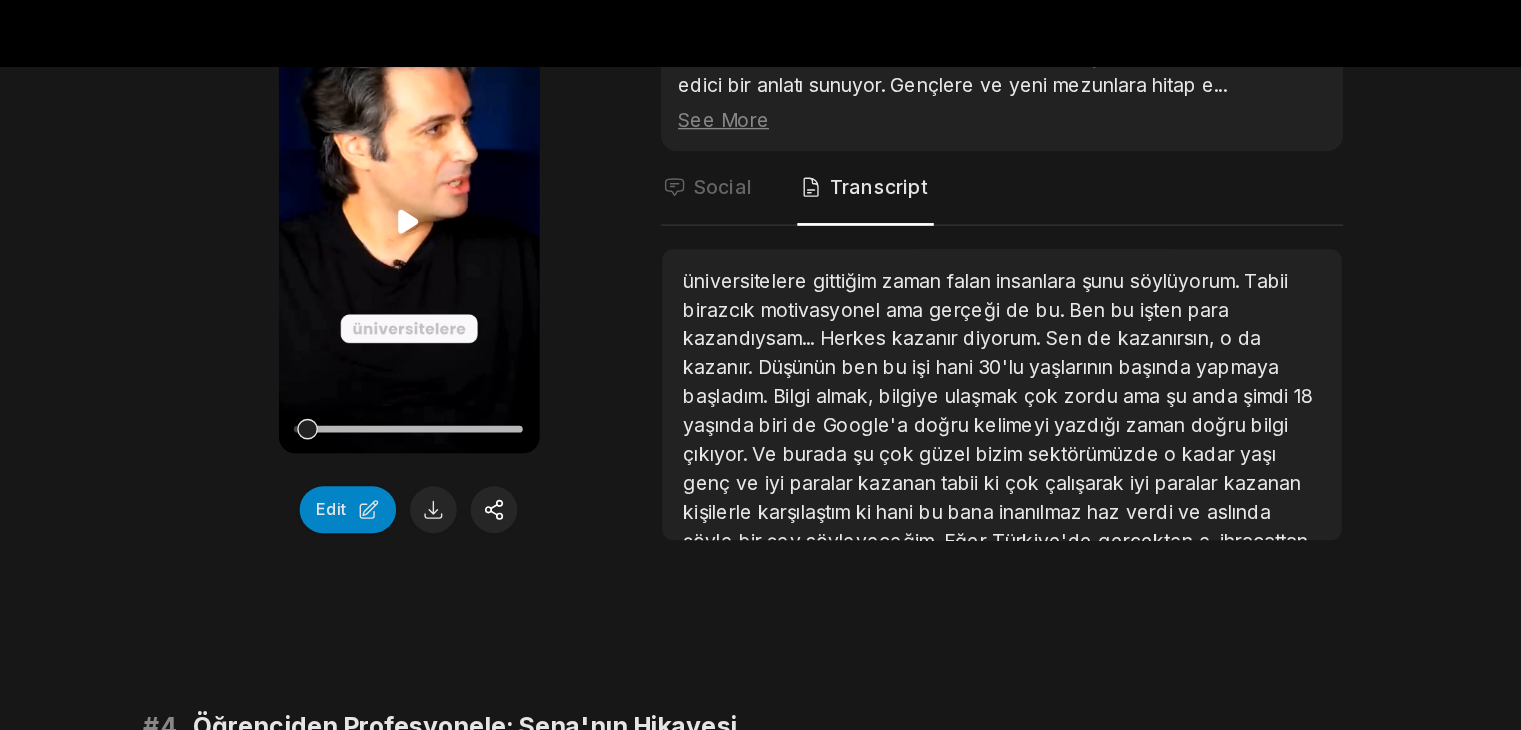click on "Your browser does not support mp4 format." at bounding box center [469, 161] 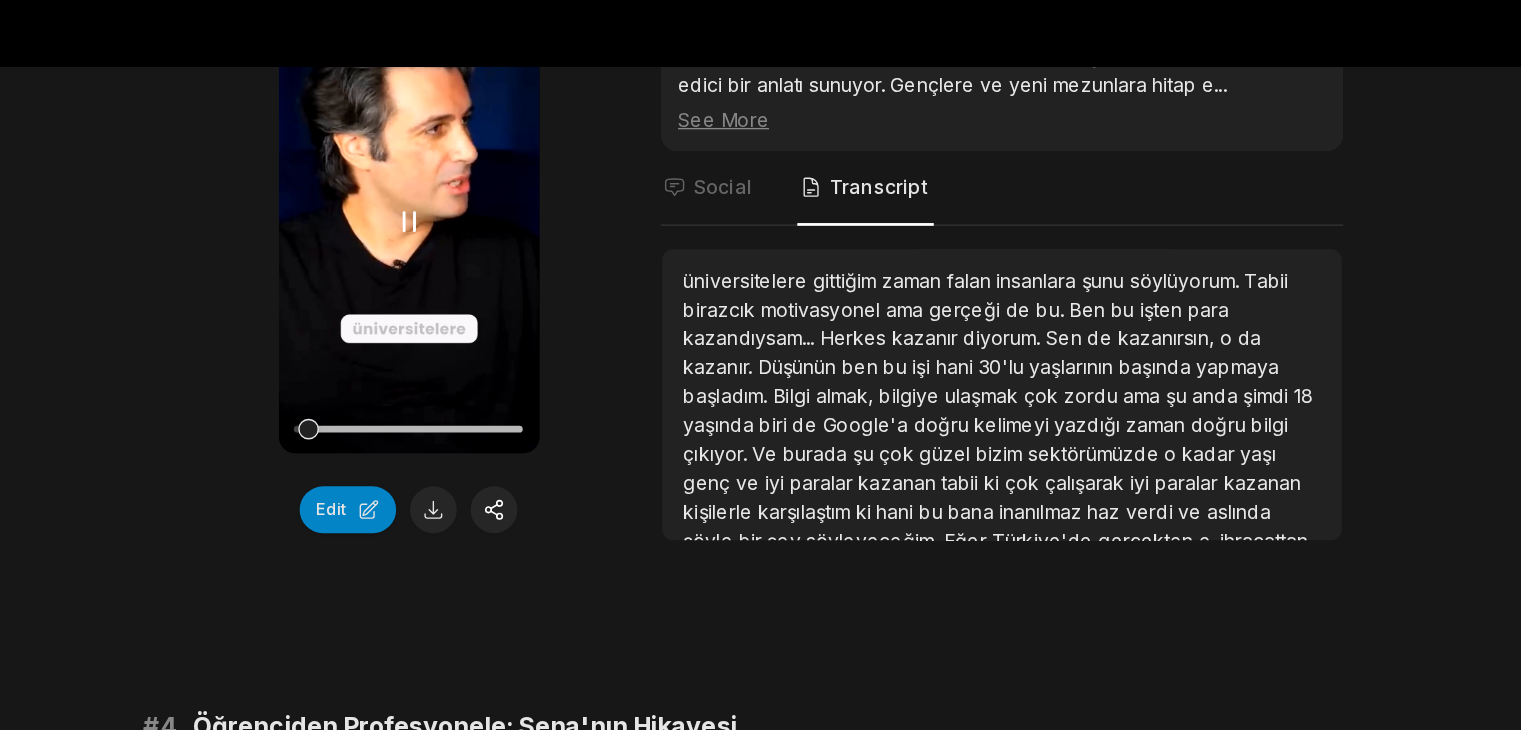 click on "Your browser does not support mp4 format." at bounding box center (469, 161) 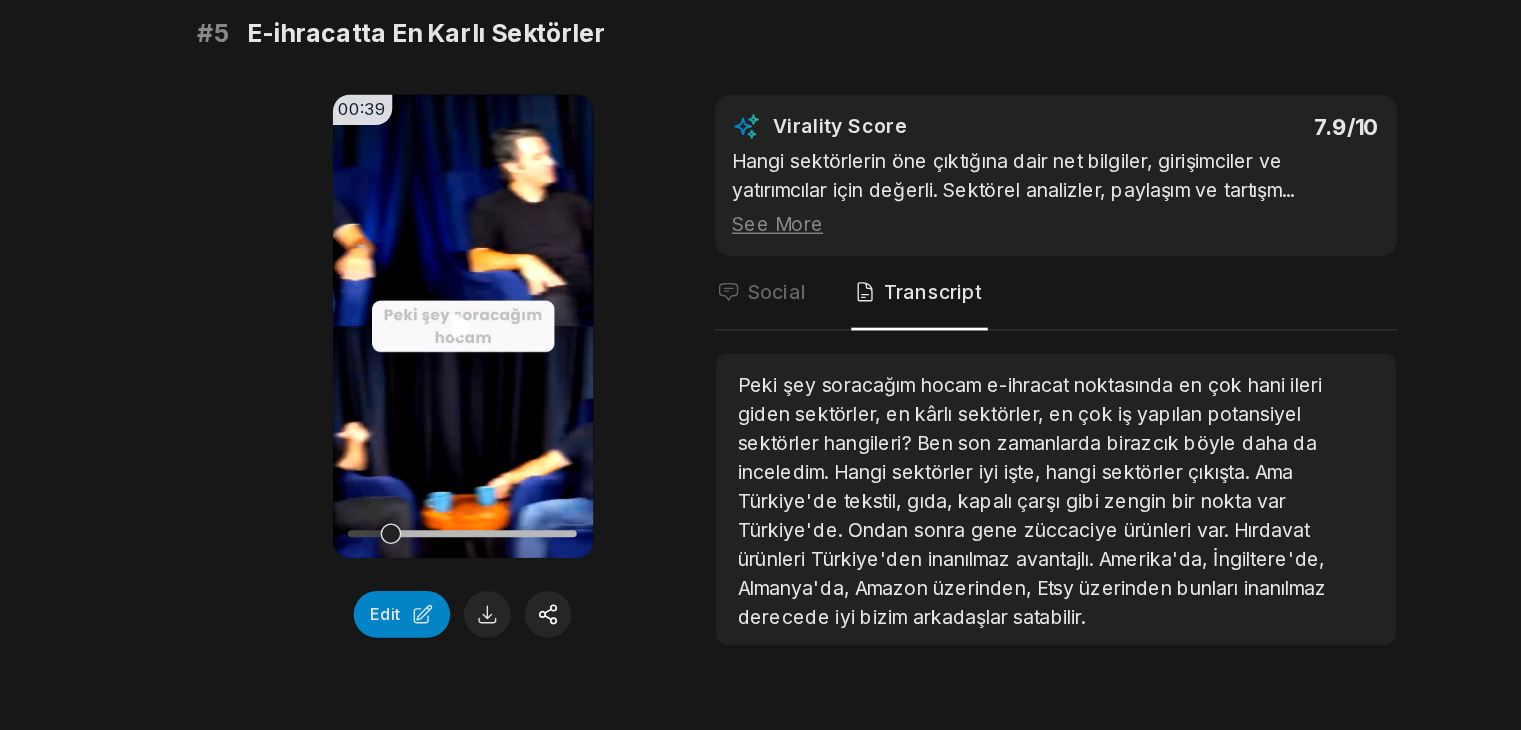 scroll, scrollTop: 2348, scrollLeft: 0, axis: vertical 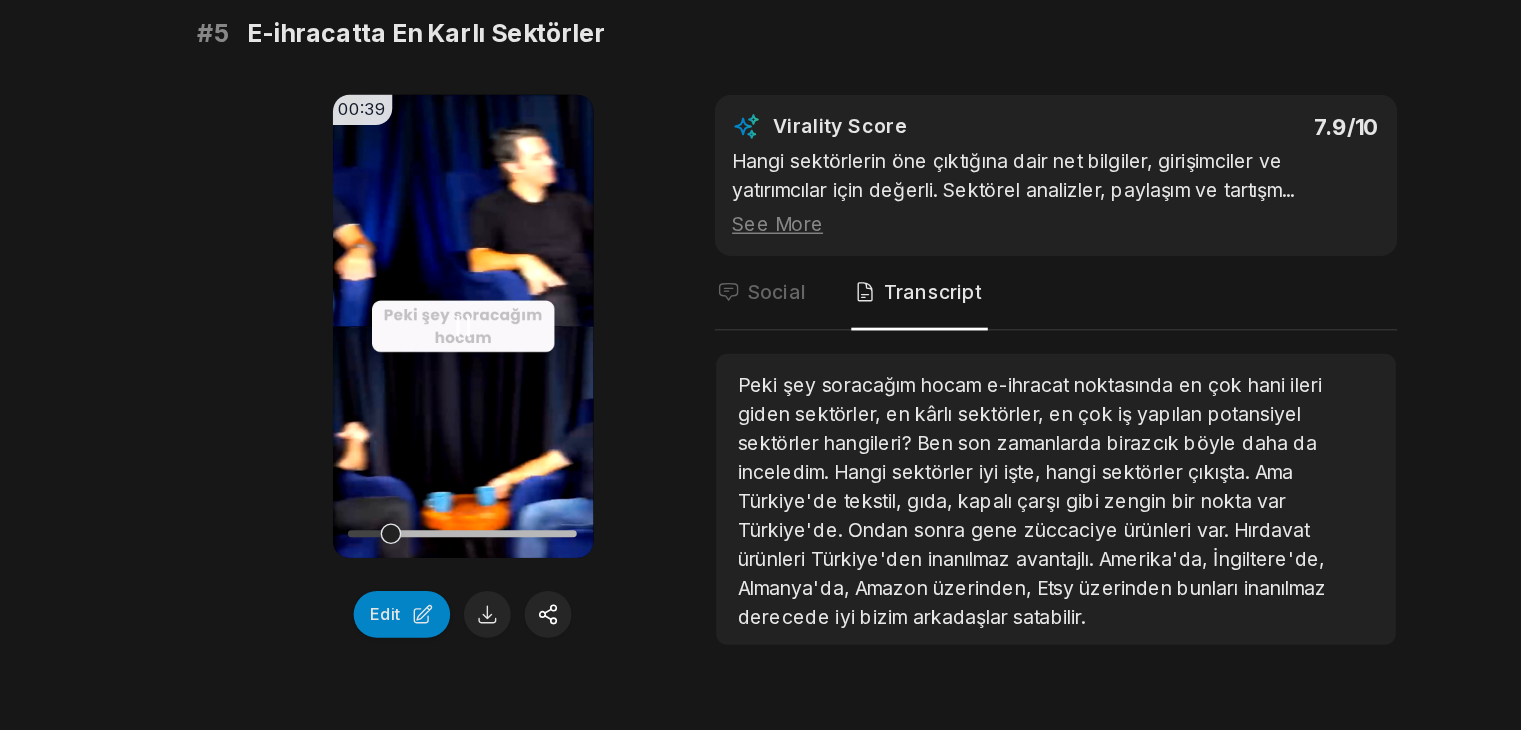 click on "Your browser does not support mp4 format." at bounding box center (469, 437) 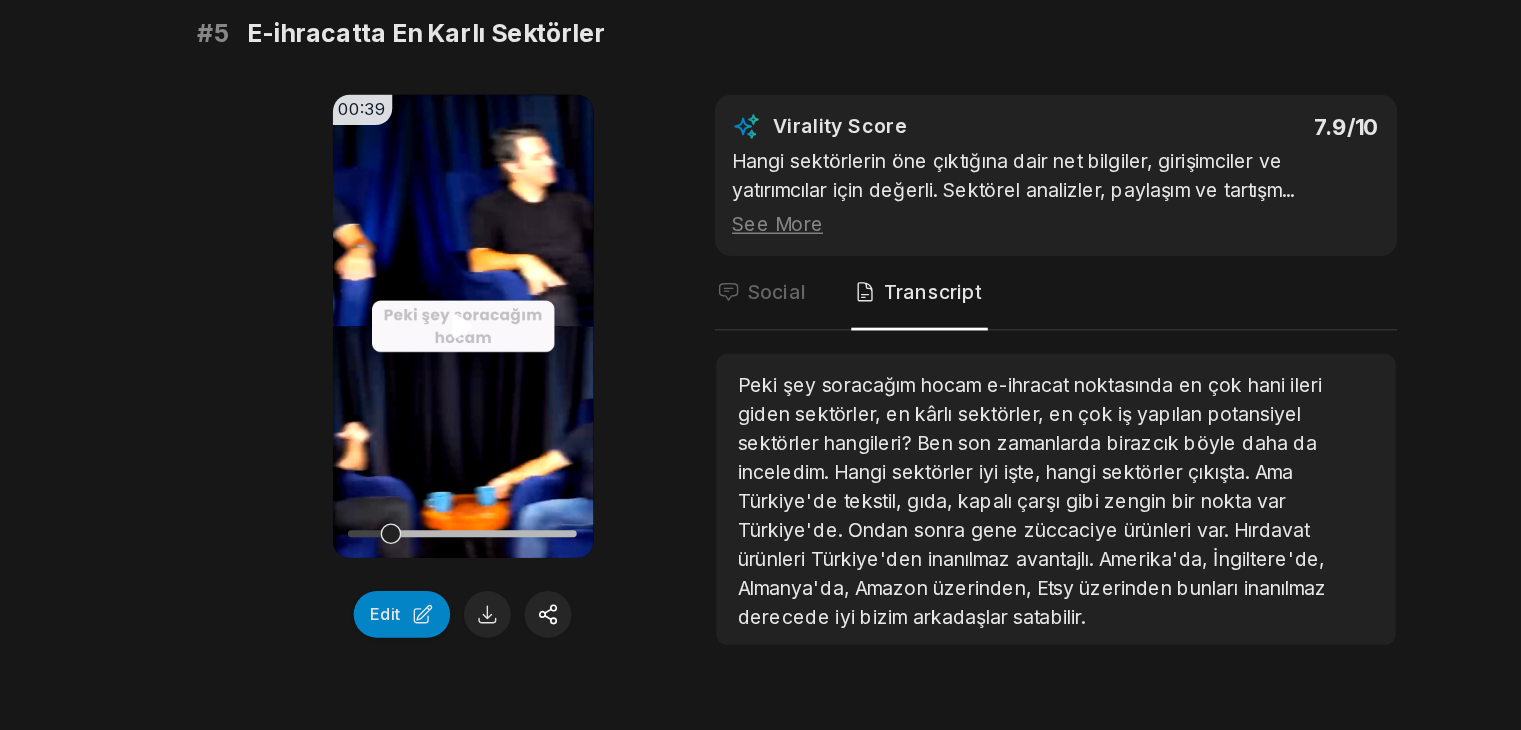 click 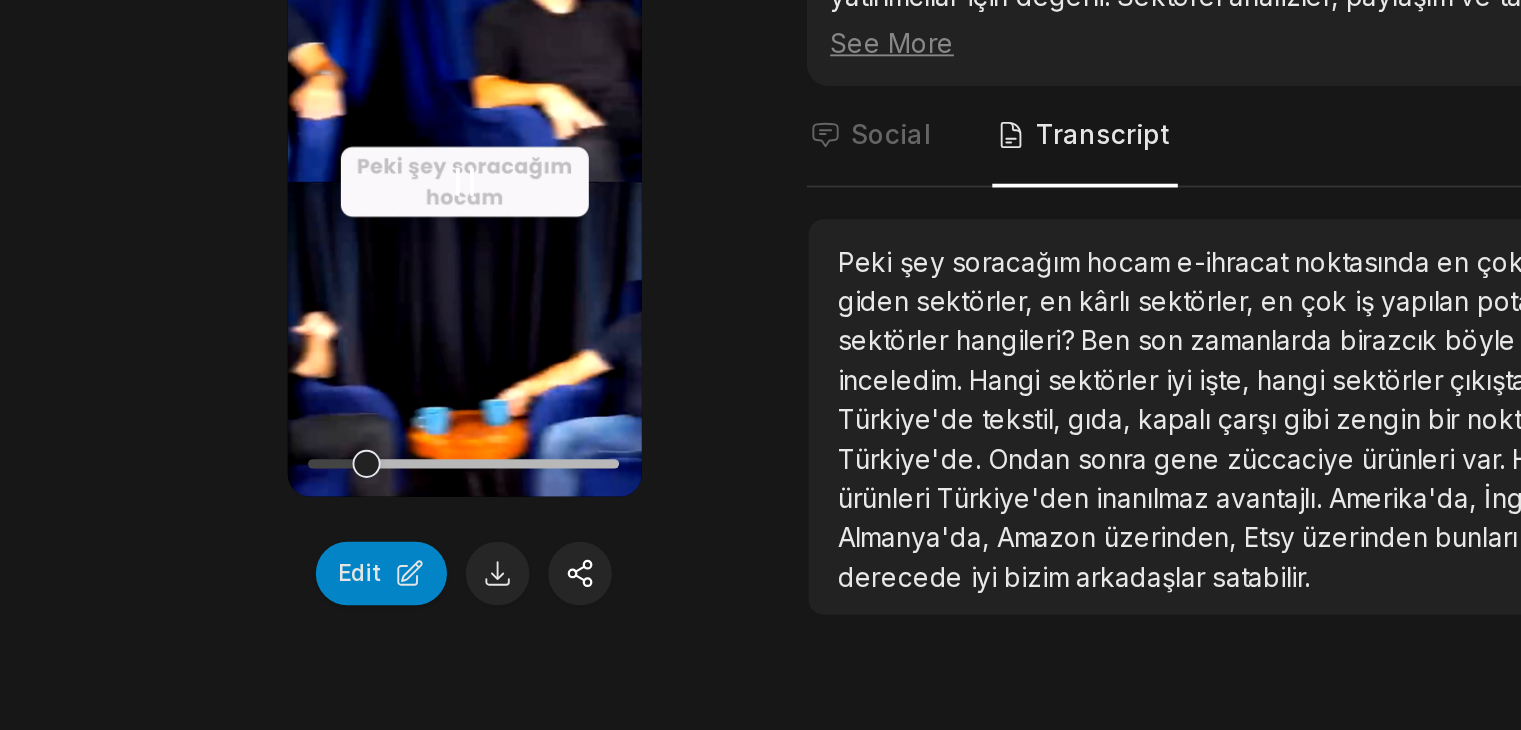 scroll, scrollTop: 2375, scrollLeft: 0, axis: vertical 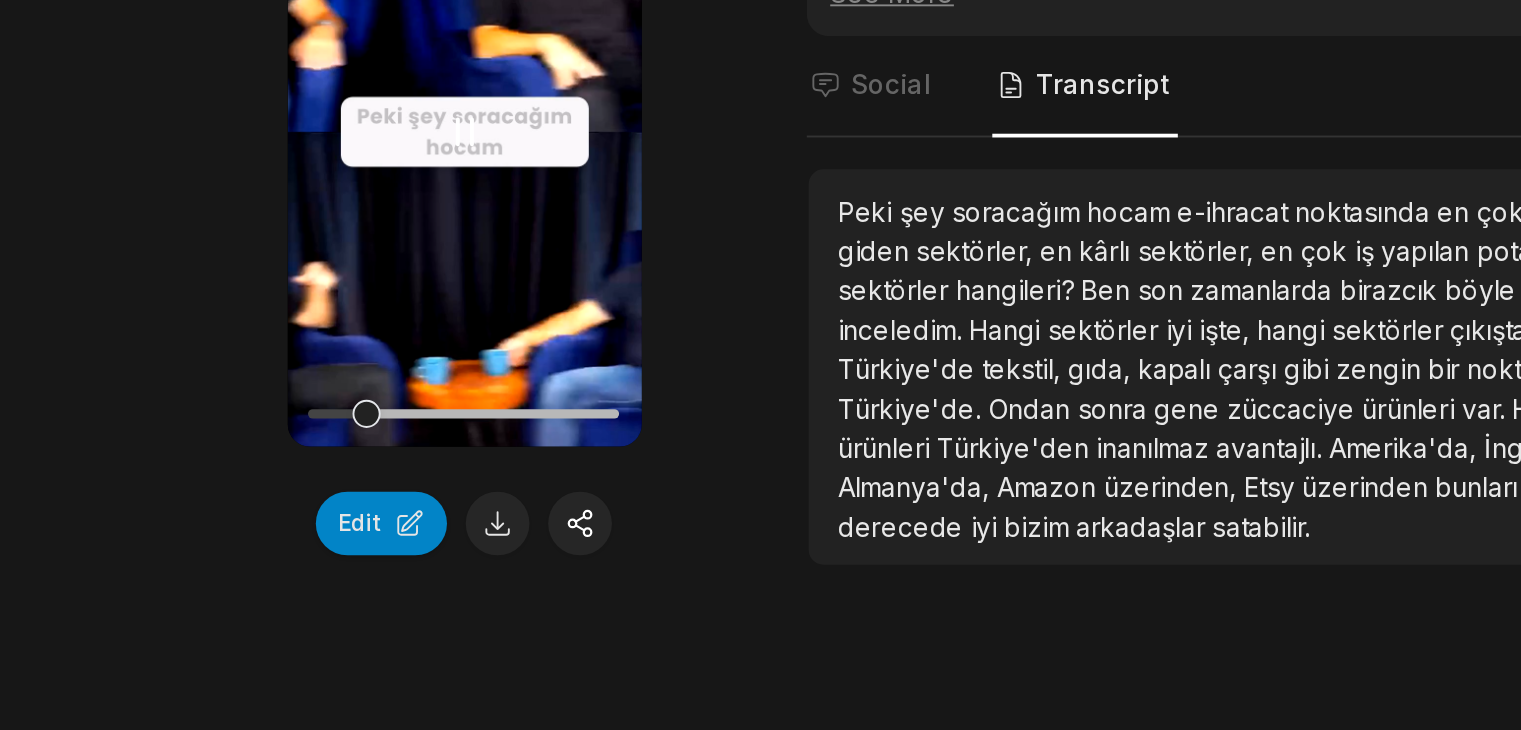 click on "Your browser does not support mp4 format." at bounding box center [469, 410] 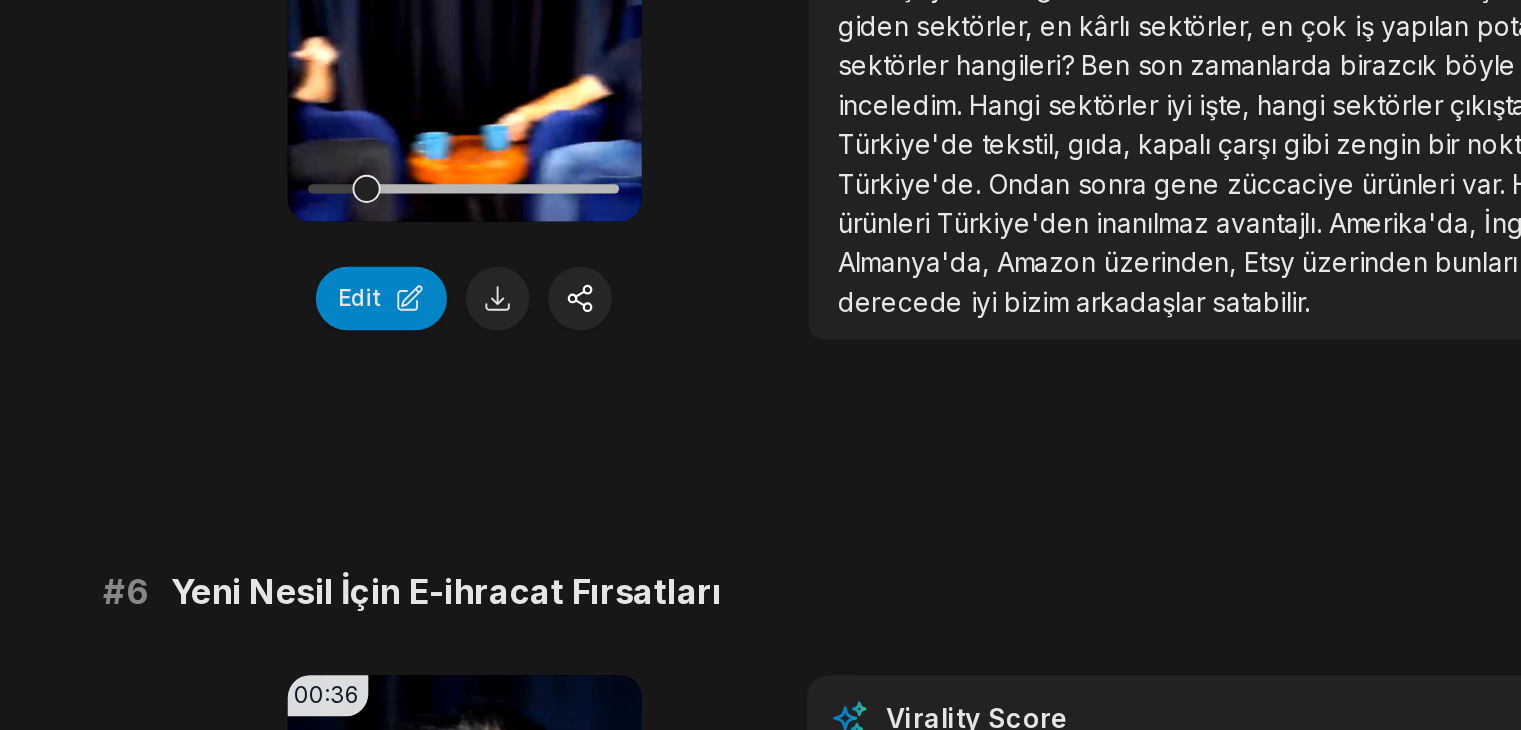 scroll, scrollTop: 2493, scrollLeft: 0, axis: vertical 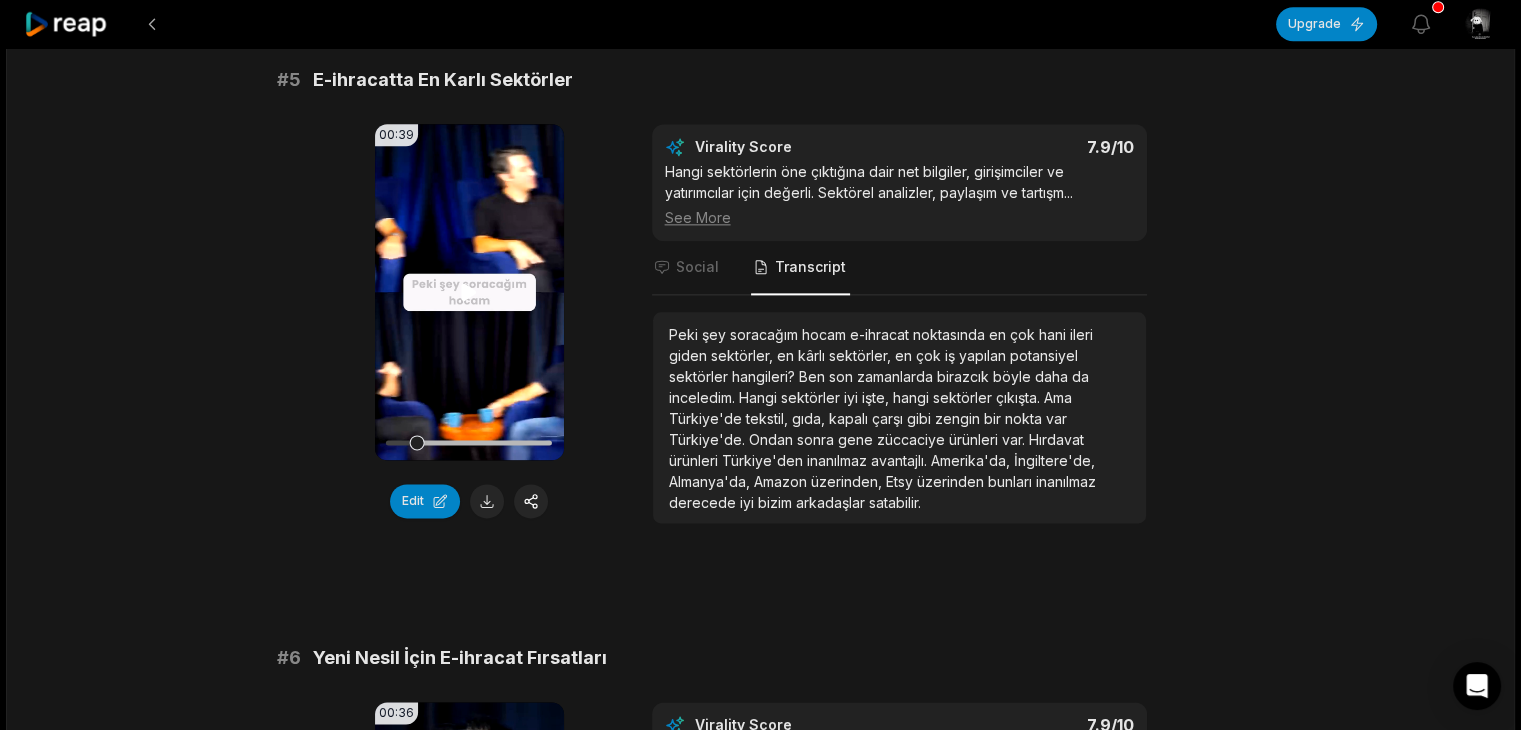 click on "Your browser does not support mp4 format." at bounding box center [469, 292] 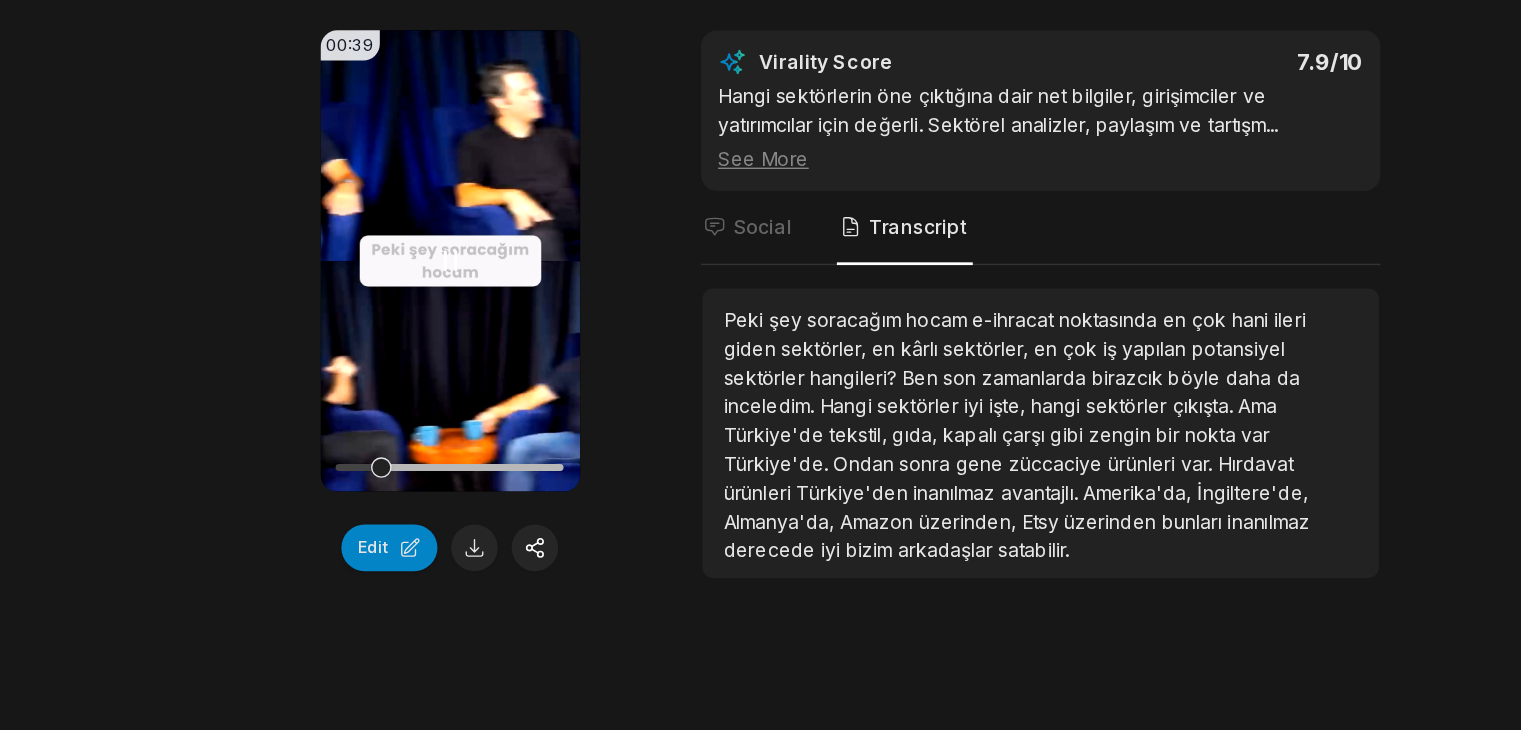 scroll, scrollTop: 2493, scrollLeft: 0, axis: vertical 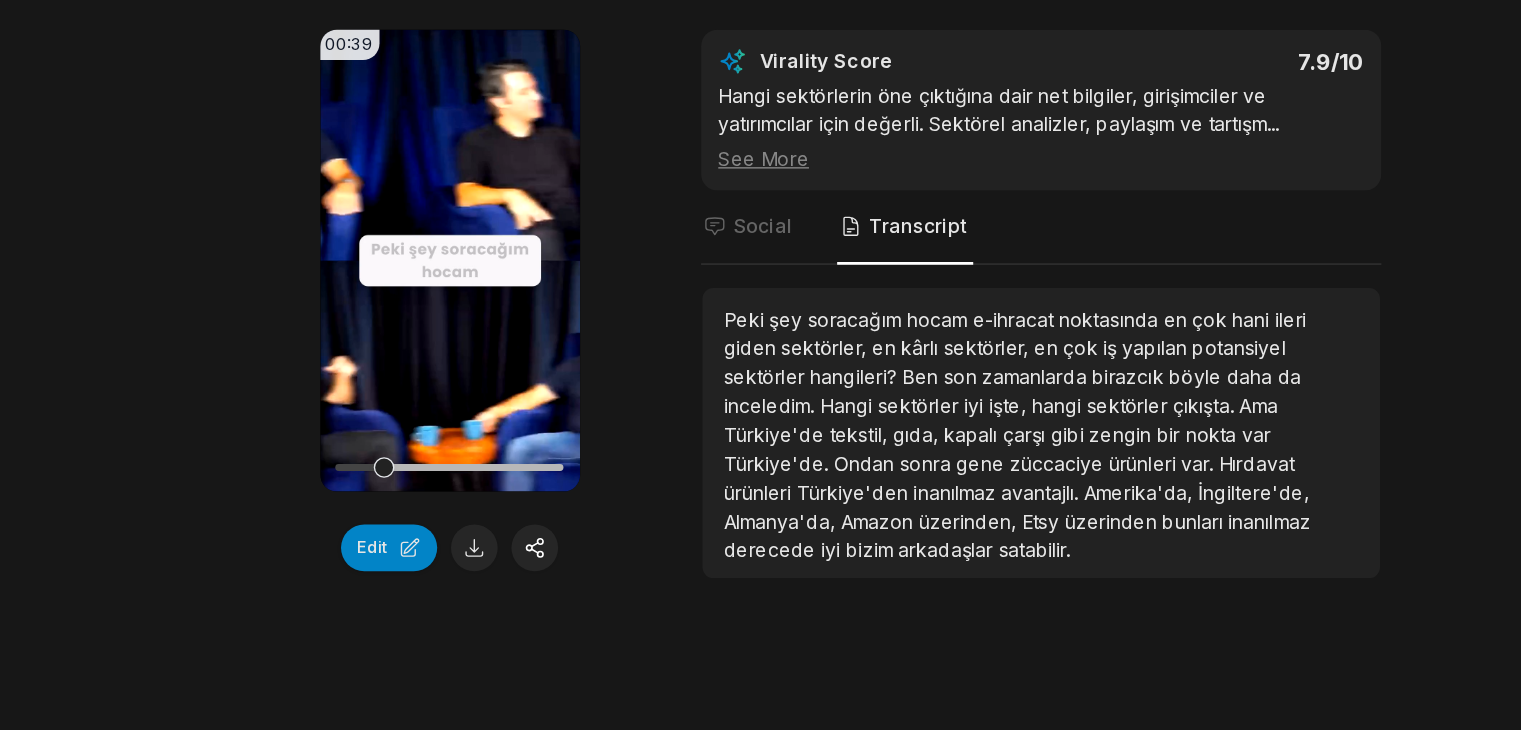 click on "00:39 Your browser does not support mp4 format. Edit Virality Score 7.9 /10 Hangi sektörlerin öne çıktığına dair net bilgiler, girişimciler ve yatırımcılar için değerli. Sektörel analizler, paylaşım ve tartışm ...   See More Social Transcript Peki     şey     soracağım     hocam     e-ihracat     noktasında     en     çok     hani     ileri     giden     sektörler,     en     kârlı     sektörler,     en     çok     iş     yapılan     potansiyel     sektörler     hangileri?     Ben     son     zamanlarda     birazcık     daha     inceledim.     Hangi     sektörler     iyi     işte,     hangi     sektörler     çıkışta.     Ama     Türkiye'de     tekstil,     gıda,     kapalı     çarşı     gibi     zengin     bir     nokta     var     Türkiye'de.     Ondan     sonra     gene     züccaciye     ürünleri     var.     Hırdavat     ürünleri     Türkiye'den     inanılmaz     avantajlı.     Amerika'da,     İngiltere'de,     Almanya'da,     Amazon" at bounding box center (761, 324) 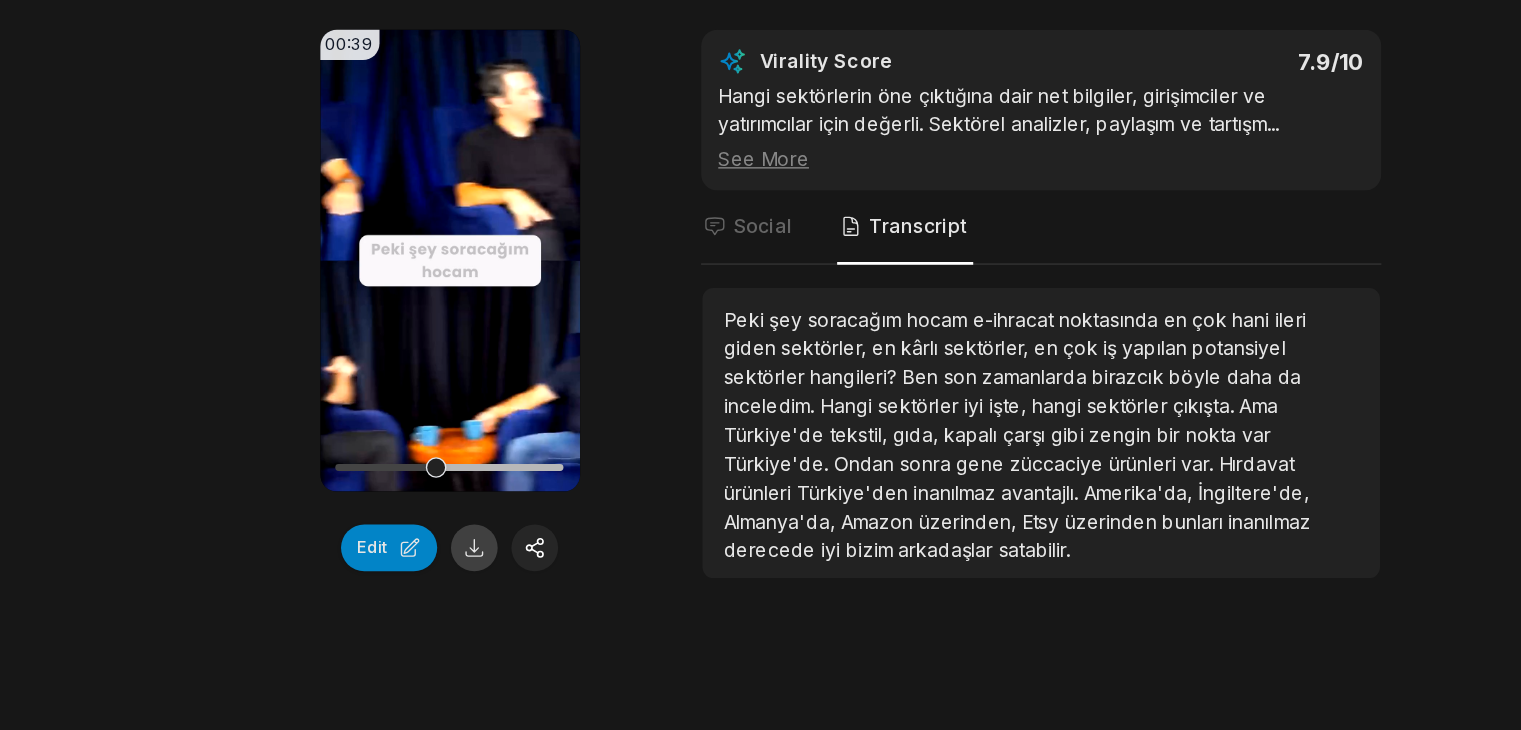 click at bounding box center [487, 501] 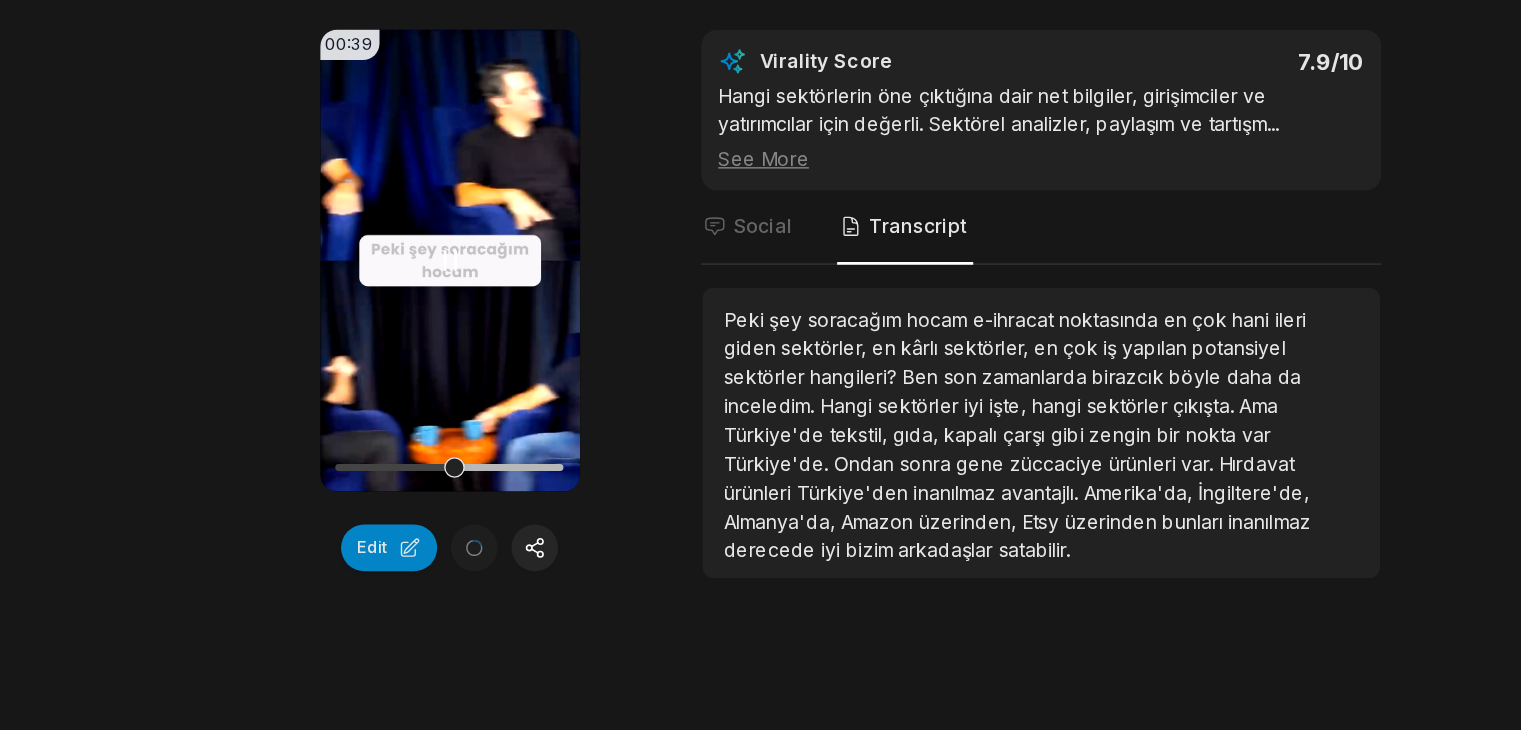 click on "Your browser does not support mp4 format." at bounding box center (469, 292) 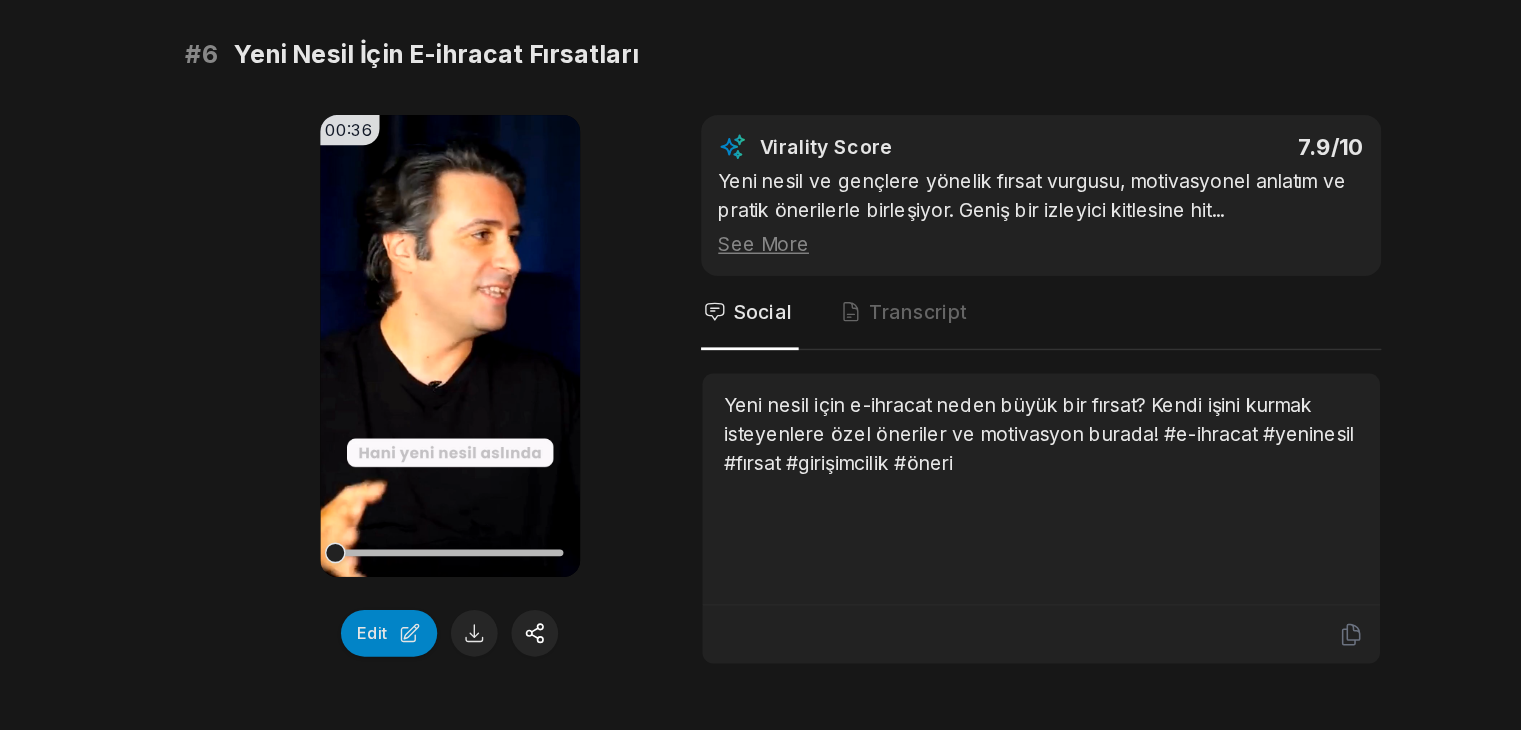 scroll, scrollTop: 2955, scrollLeft: 0, axis: vertical 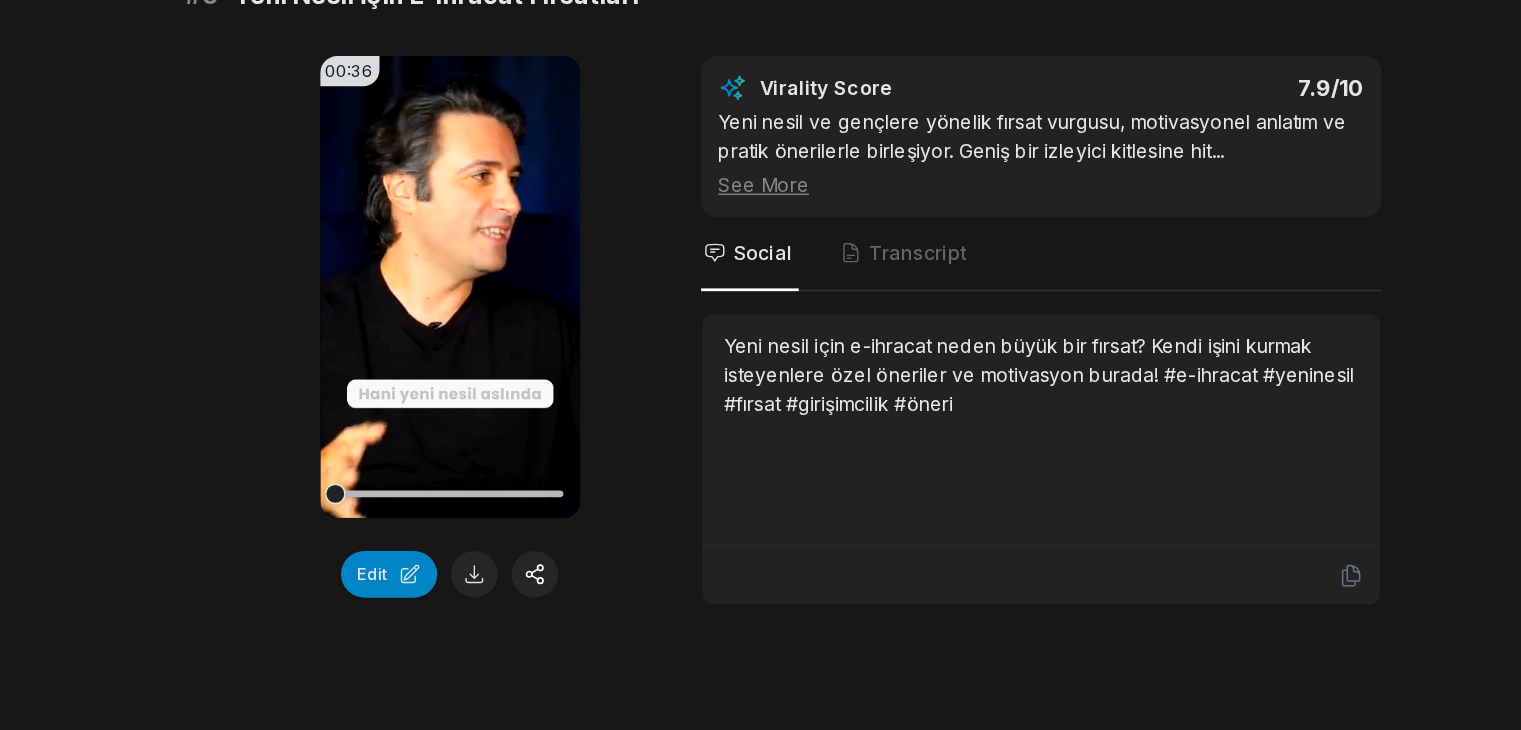 click on "Your browser does not support mp4 format." at bounding box center (469, 407) 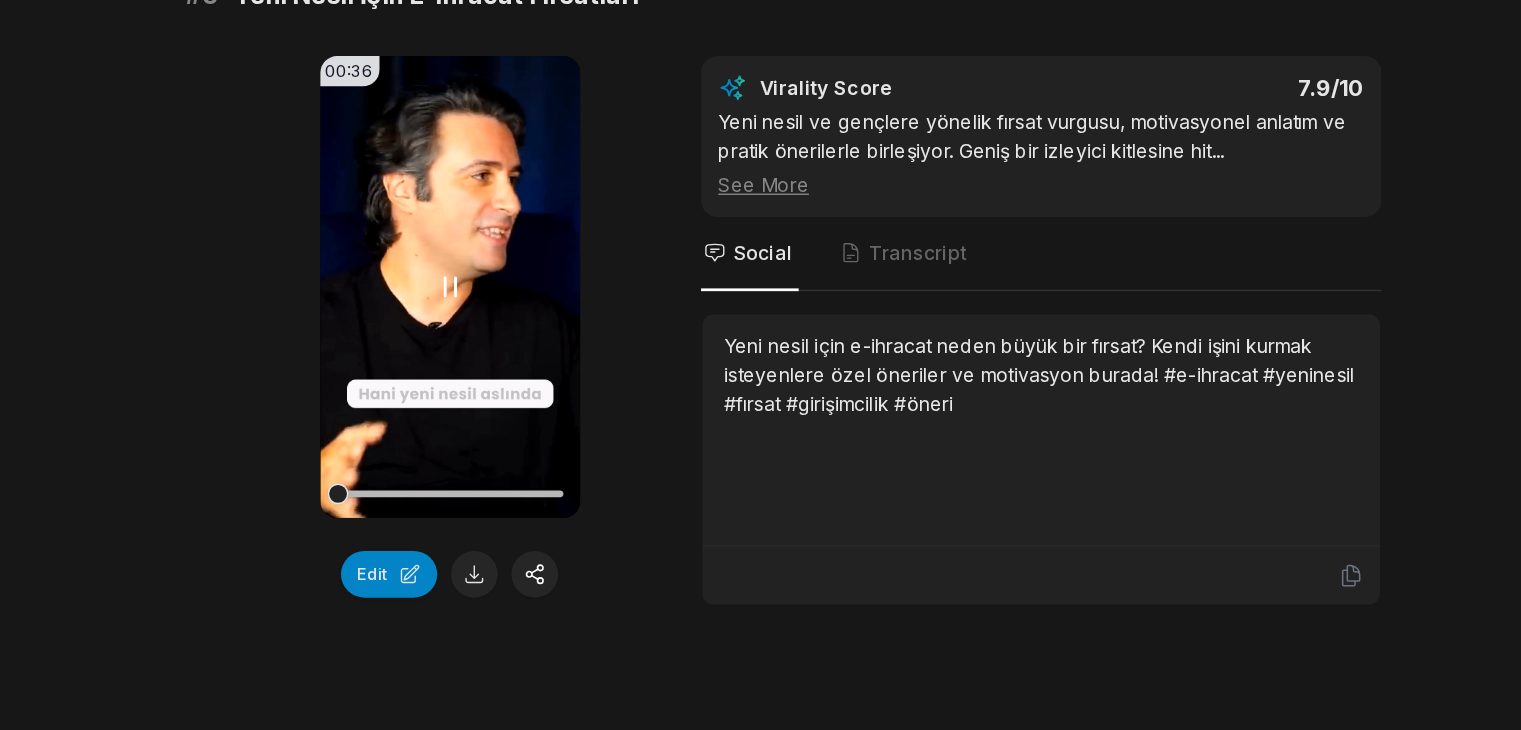 click on "Your browser does not support mp4 format." at bounding box center (469, 407) 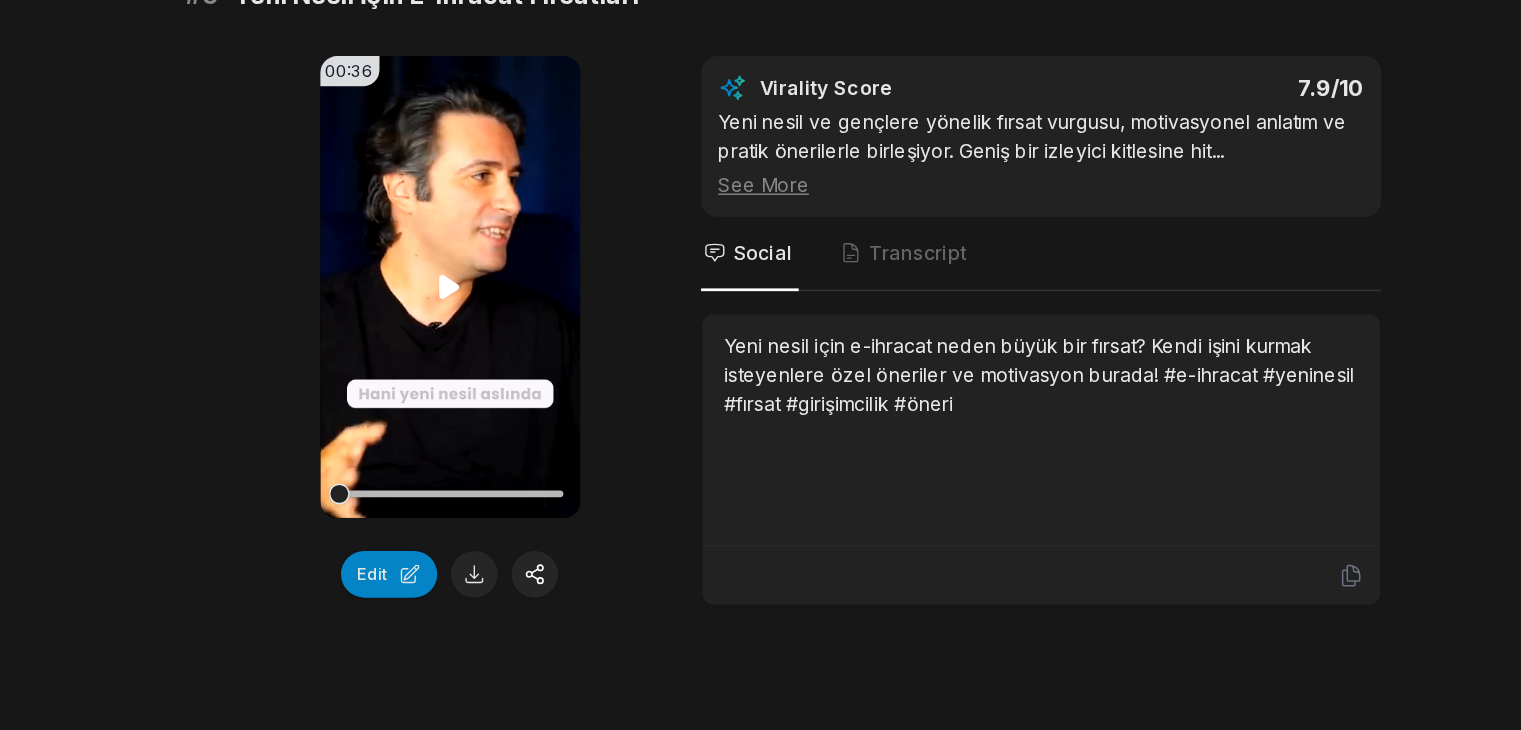 scroll, scrollTop: 2965, scrollLeft: 0, axis: vertical 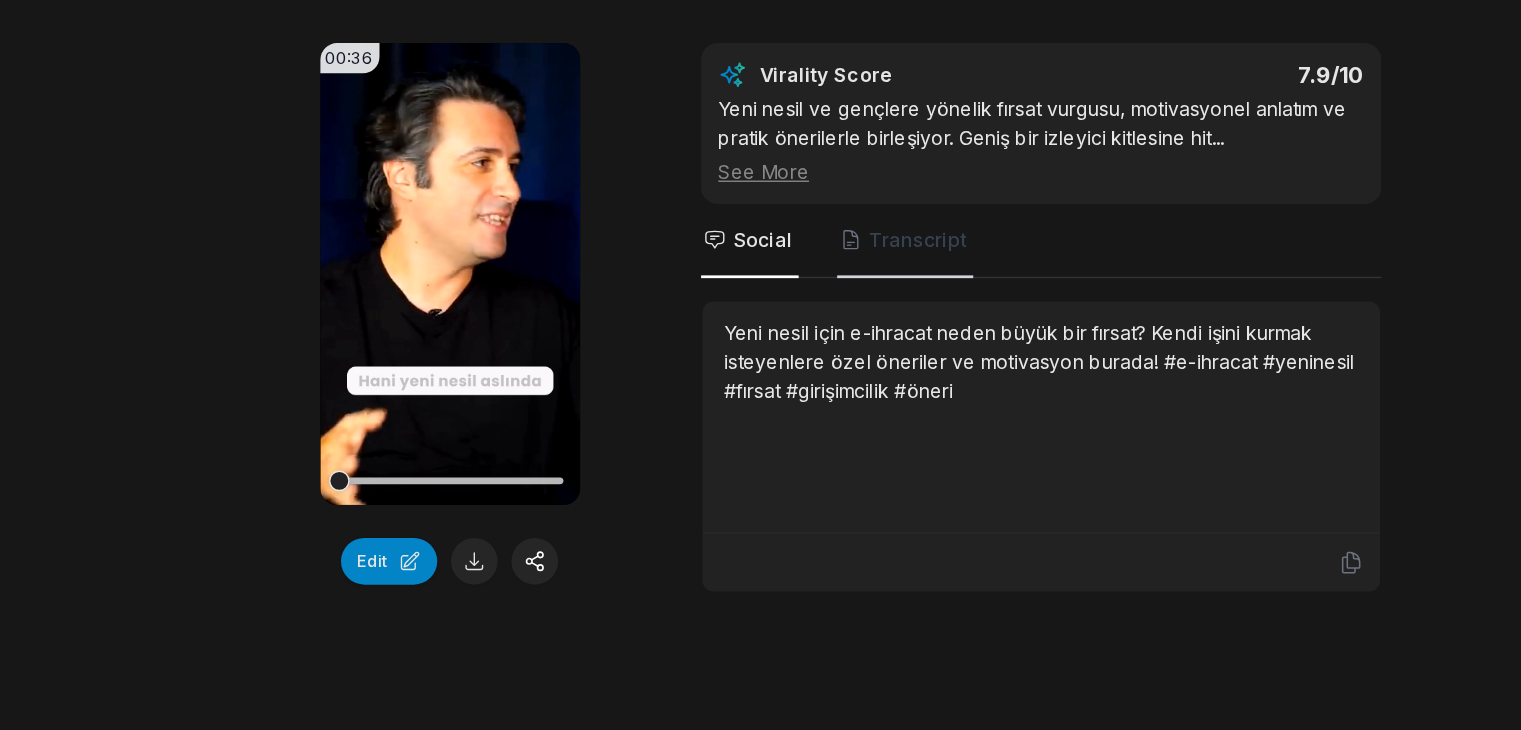 click on "Transcript" at bounding box center (800, 374) 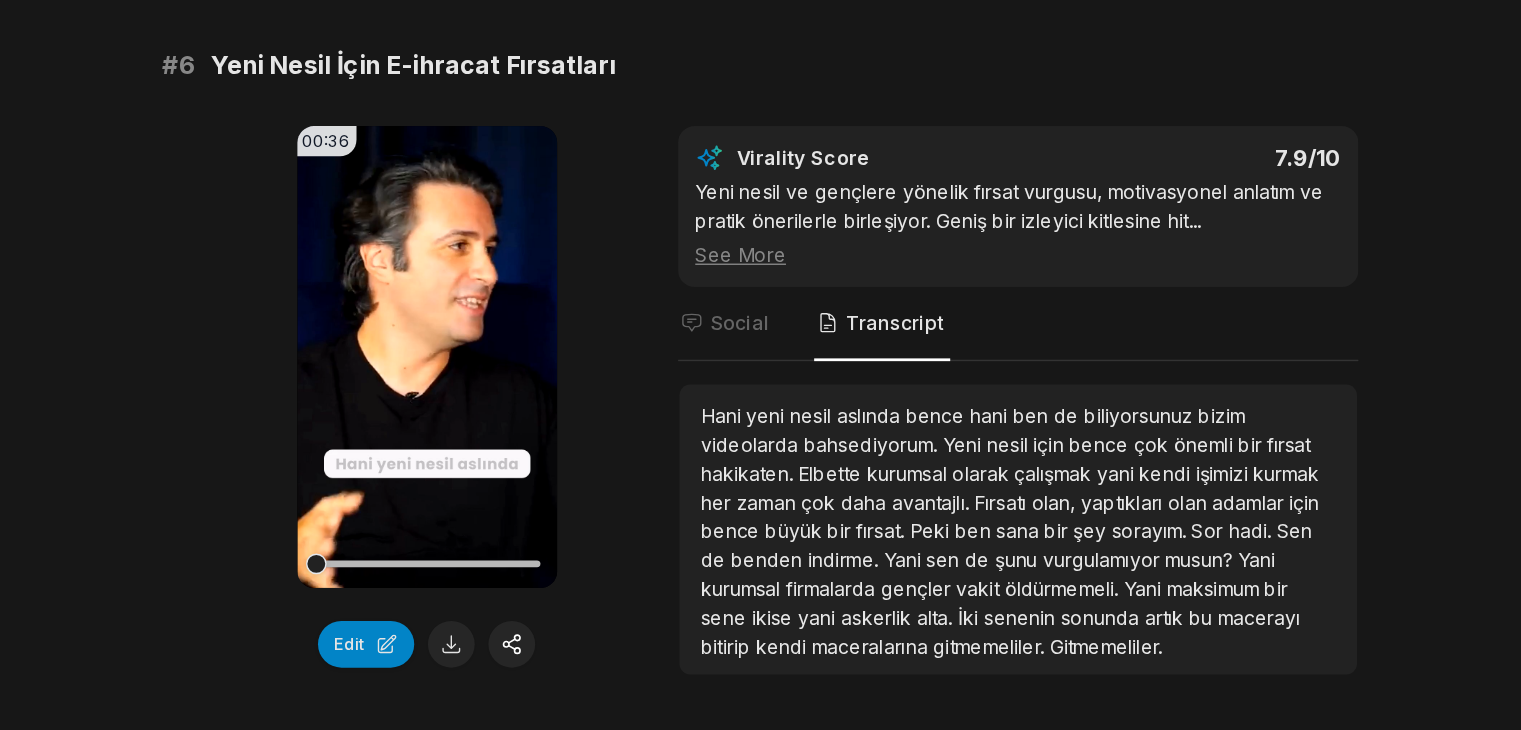 scroll, scrollTop: 2965, scrollLeft: 0, axis: vertical 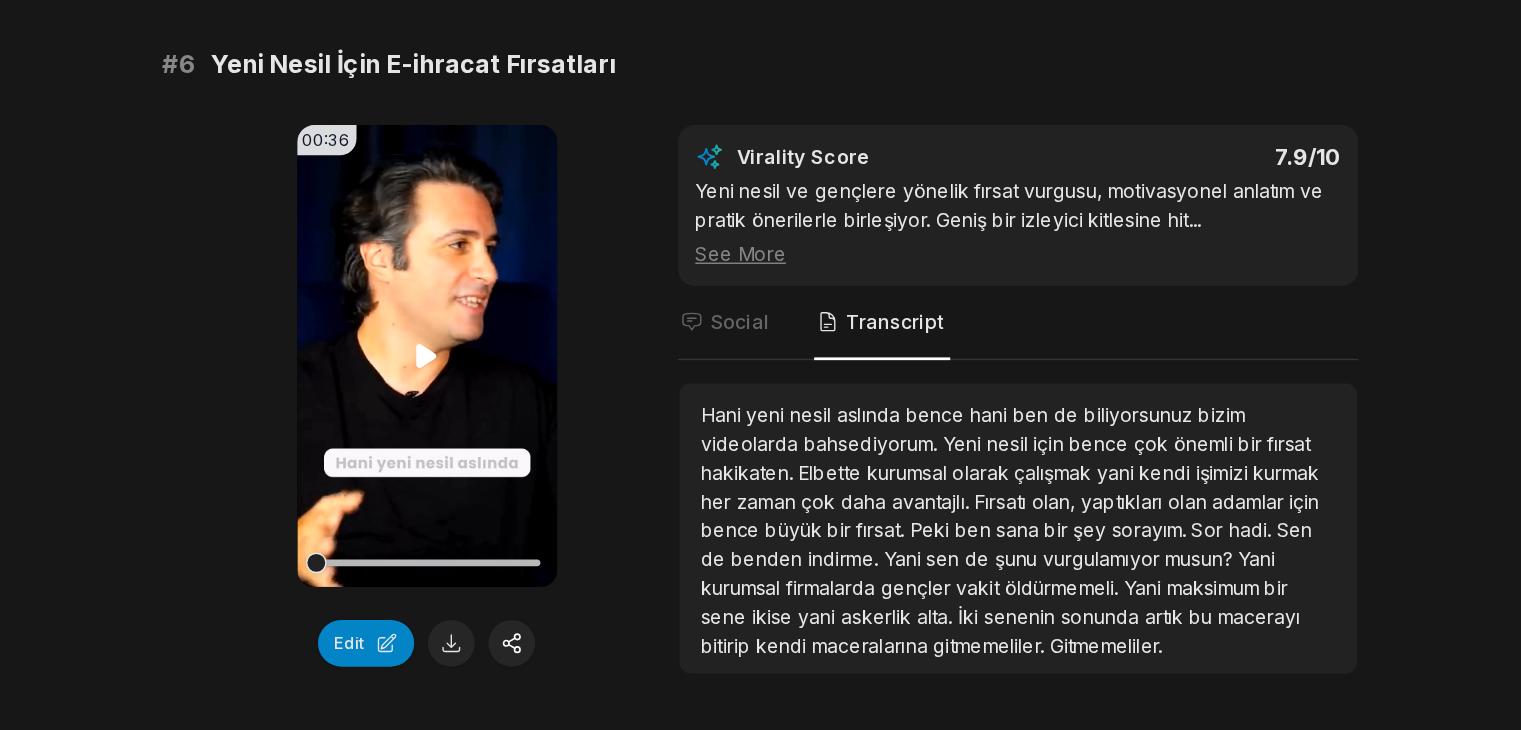 click on "Your browser does not support mp4 format." at bounding box center [469, 398] 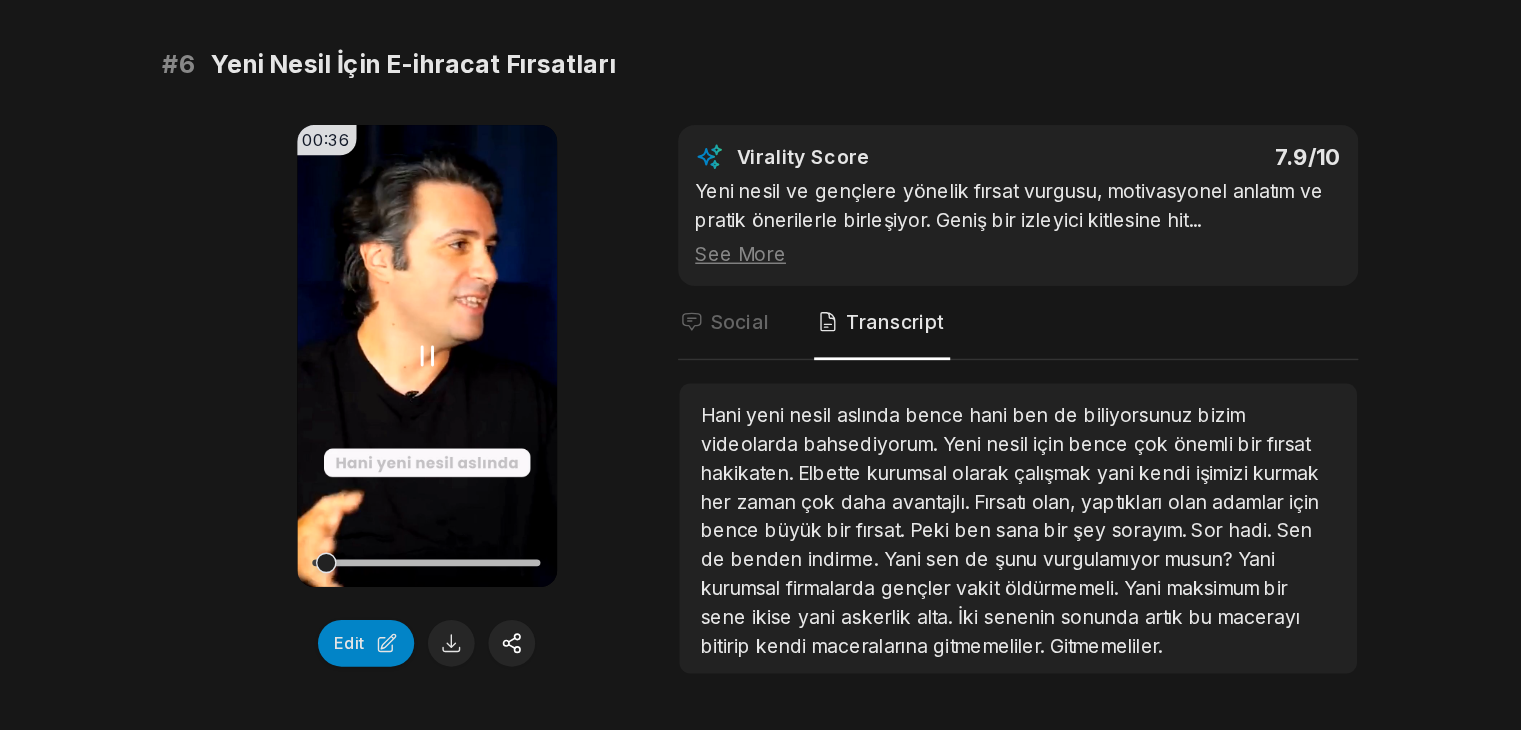 click on "Your browser does not support mp4 format." at bounding box center (469, 398) 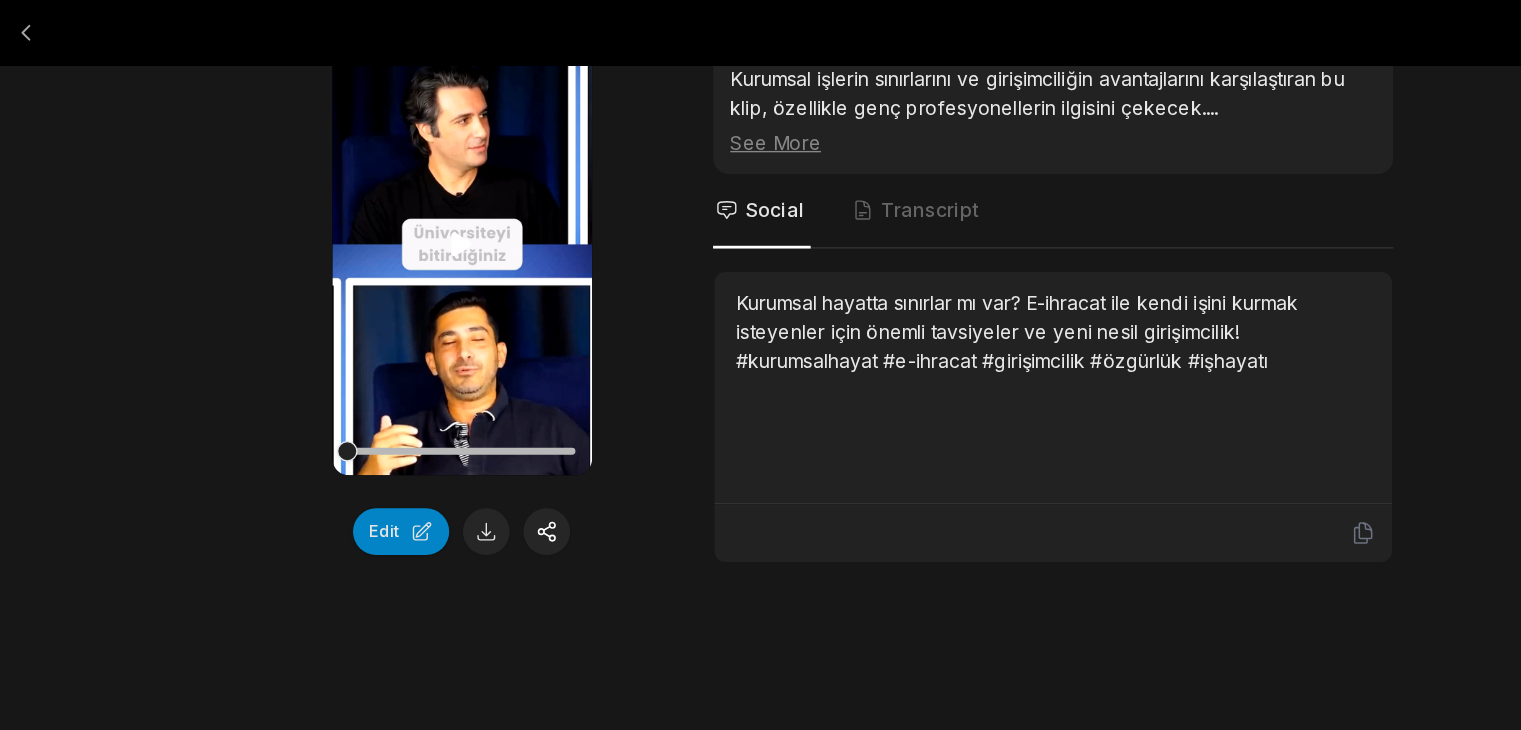 click on "Your browser does not support mp4 format." at bounding box center (469, 178) 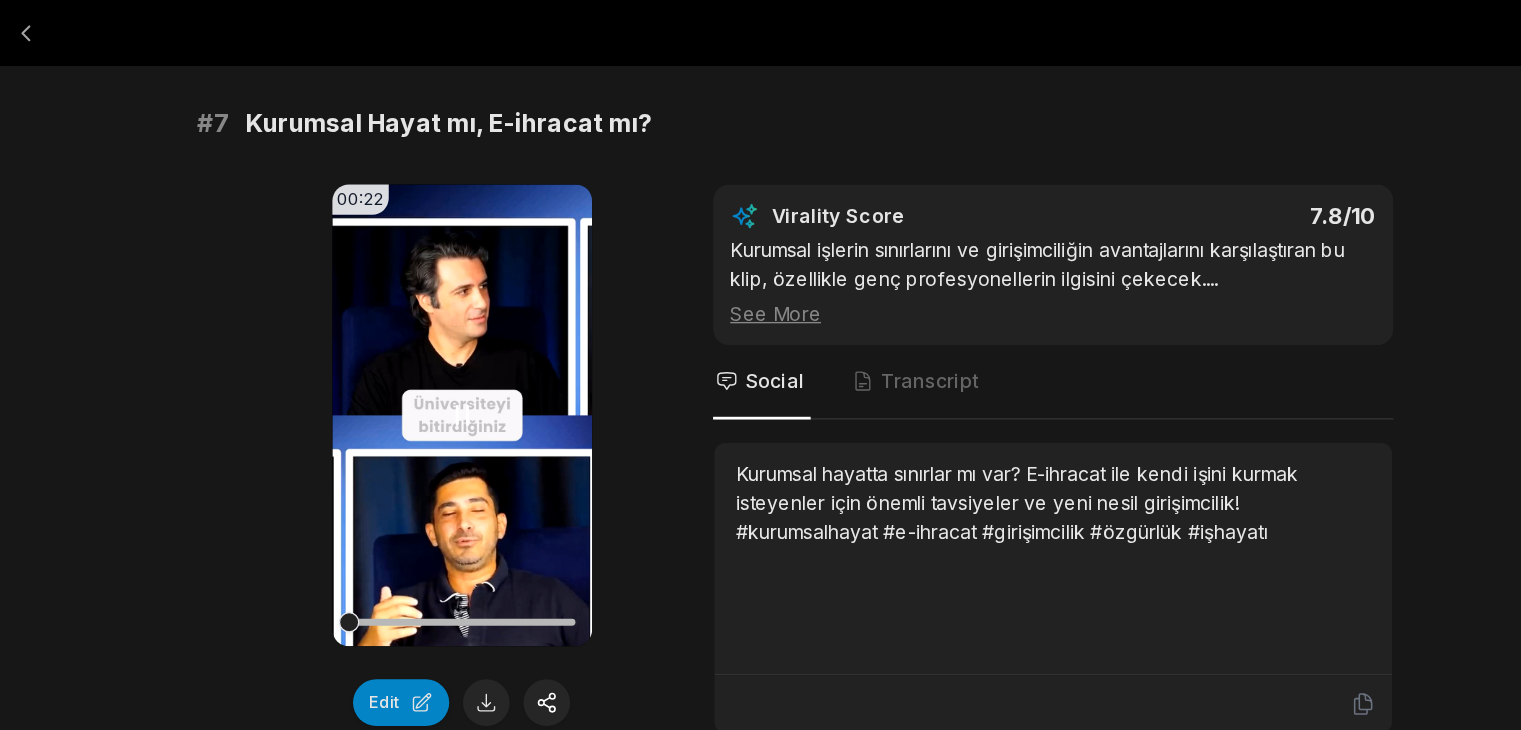 scroll, scrollTop: 3636, scrollLeft: 0, axis: vertical 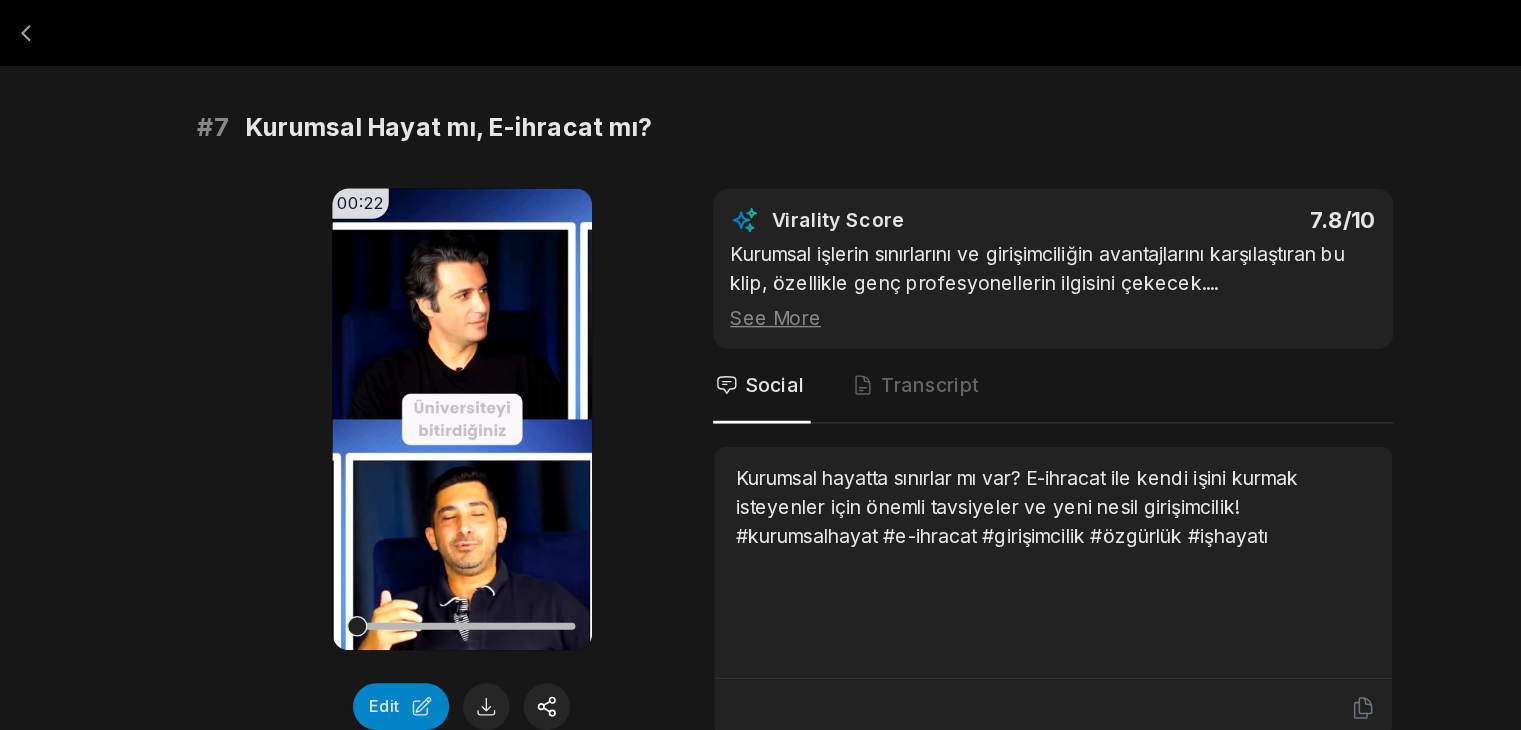 click on "Virality Score 7.8 /10 Kurumsal işlerin sınırlarını ve girişimciliğin avantajlarını karşılaştıran bu klip, özellikle genç profesyonellerin ilgisini çekecek. ...   See More Social Transcript Kurumsal hayatta sınırlar mı var? E-ihracat ile kendi işini kurmak isteyenler için önemli tavsiyeler ve yeni nesil girişimcilik! #kurumsalhayat #e-ihracat #girişimcilik #özgürlük #işhayatı" at bounding box center [899, 337] 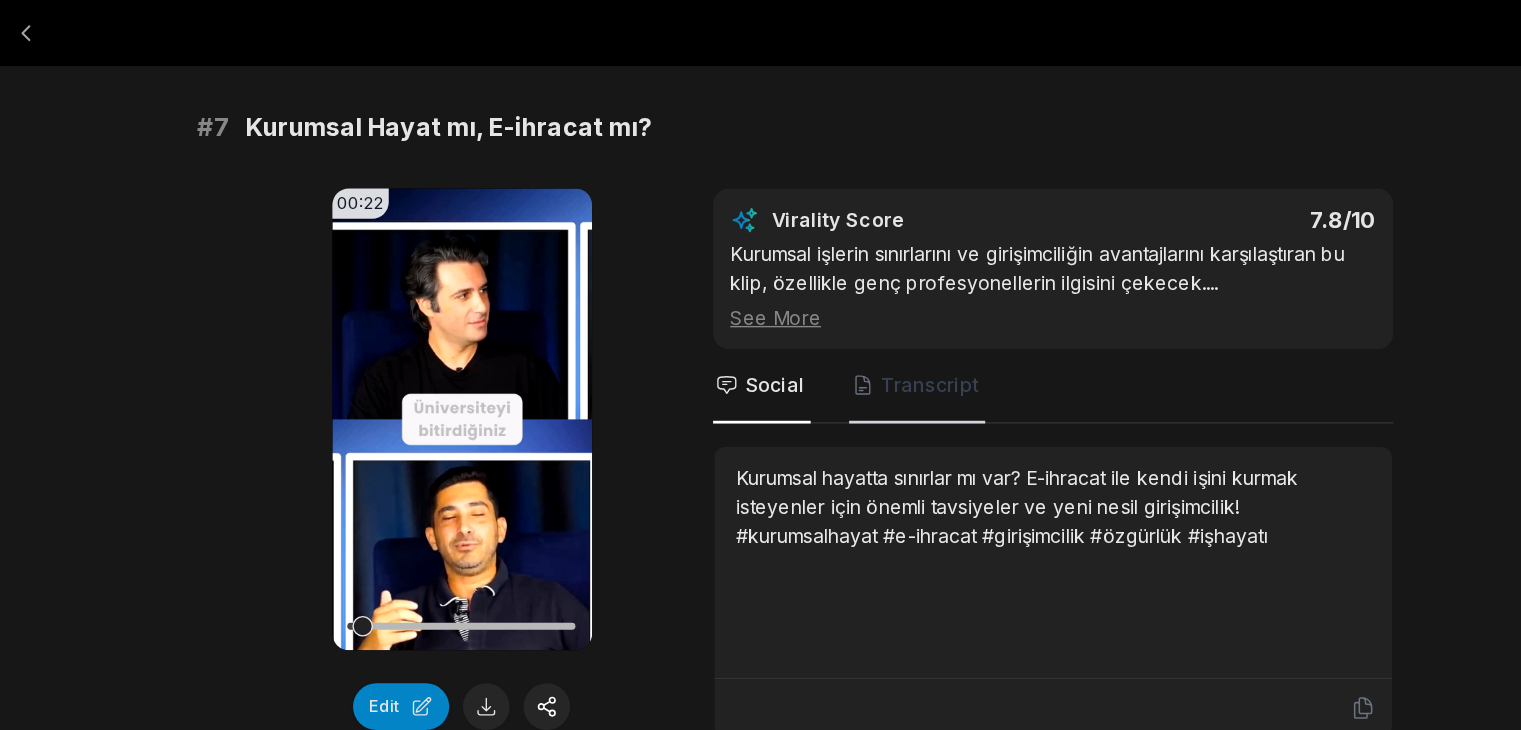 click on "Transcript" at bounding box center [800, 281] 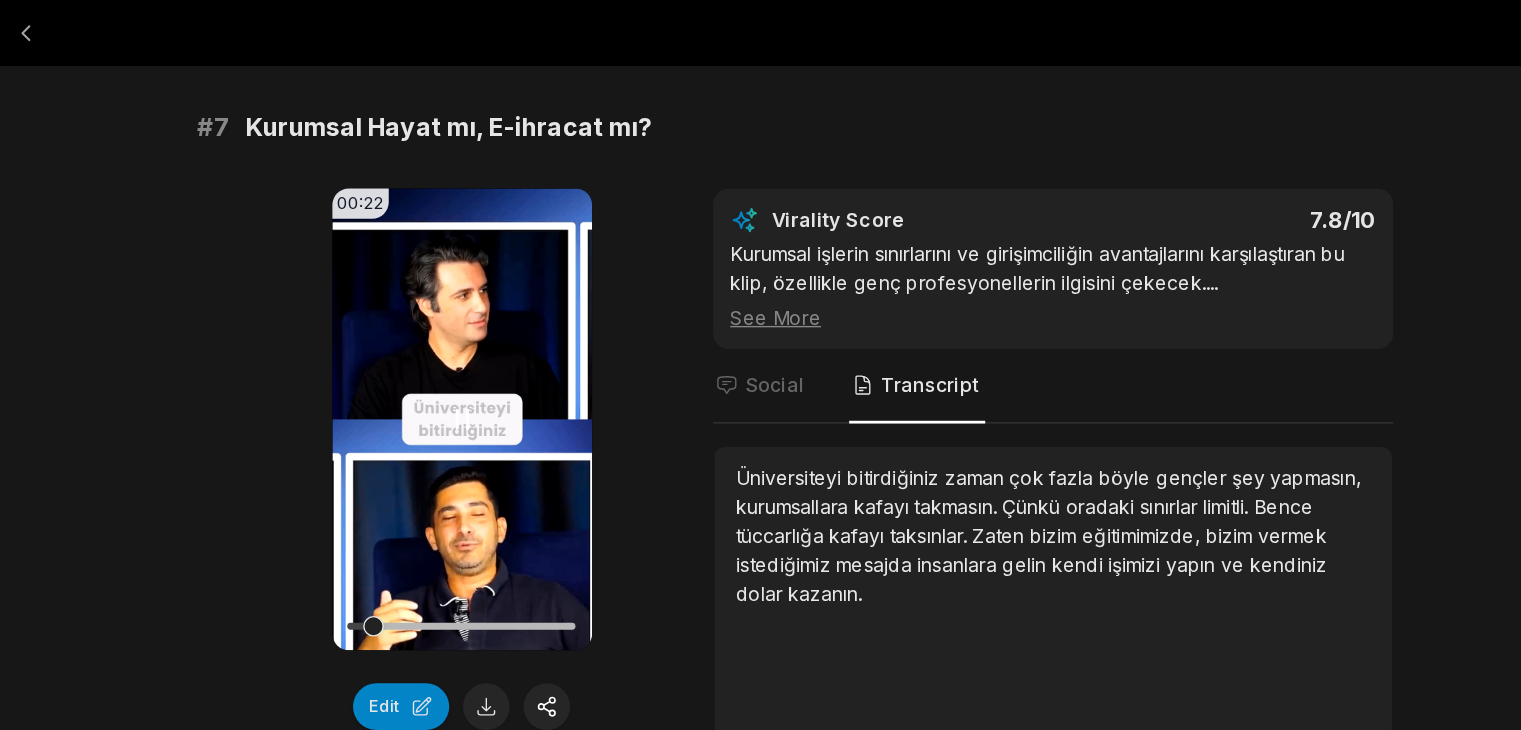click on "Your browser does not support mp4 format." at bounding box center (469, 305) 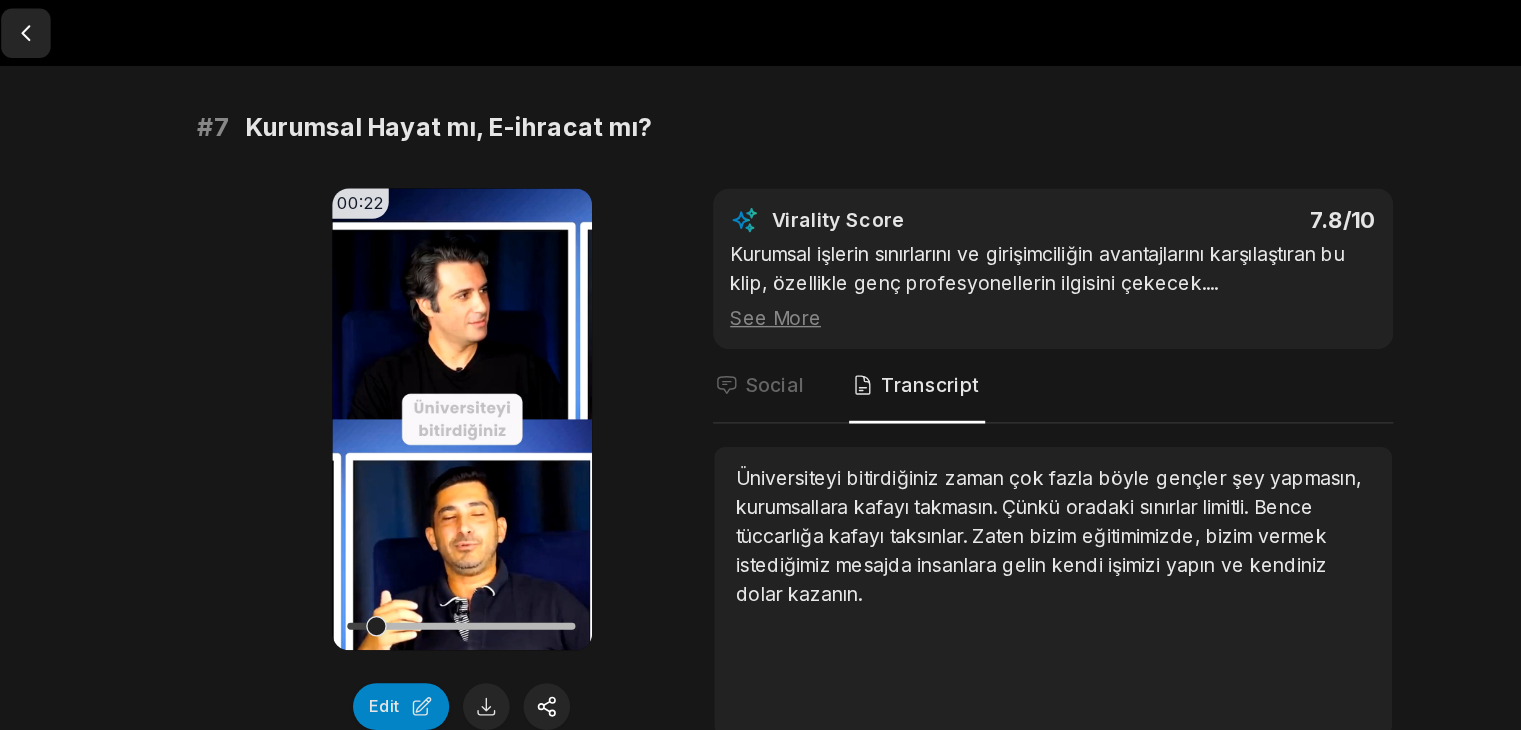 click at bounding box center [152, 24] 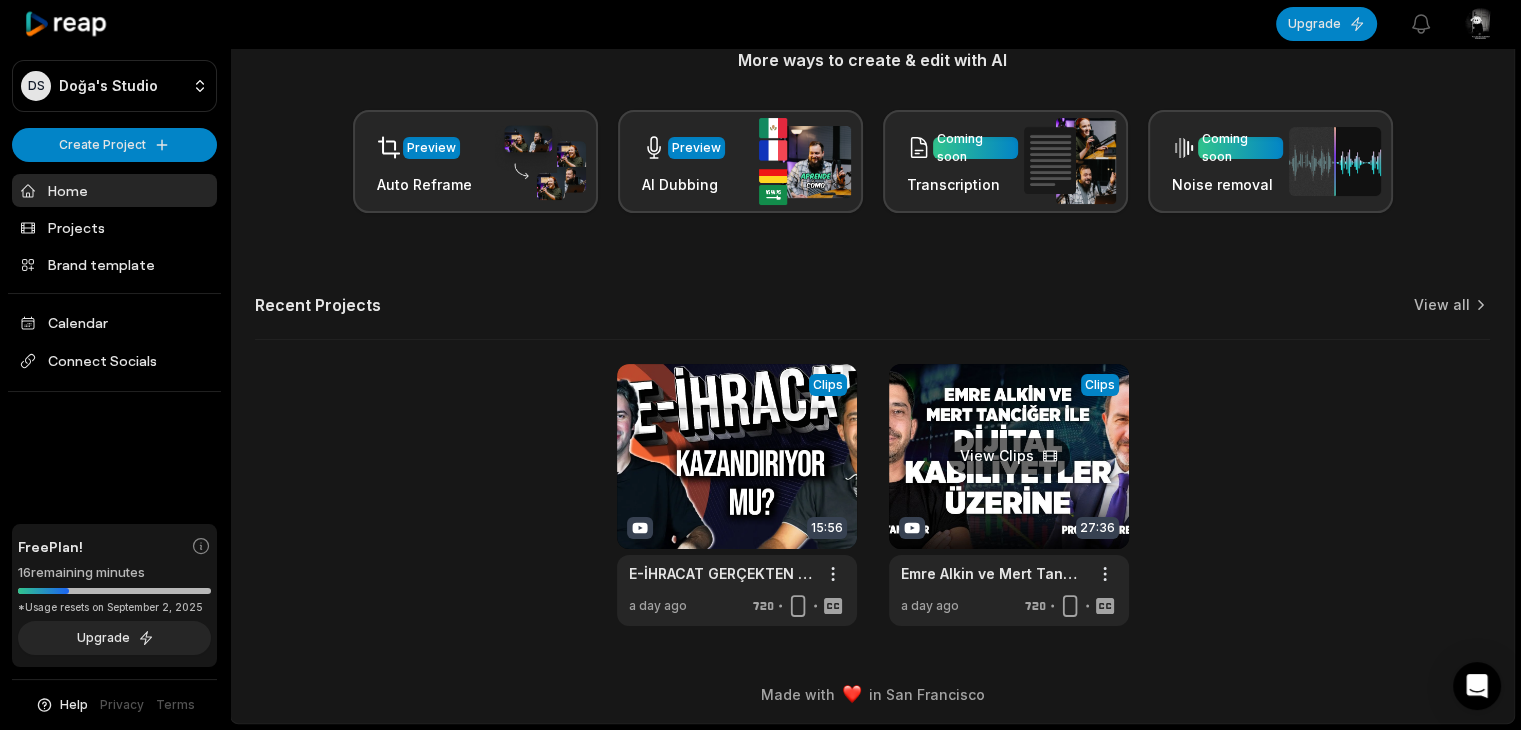 click at bounding box center [1009, 495] 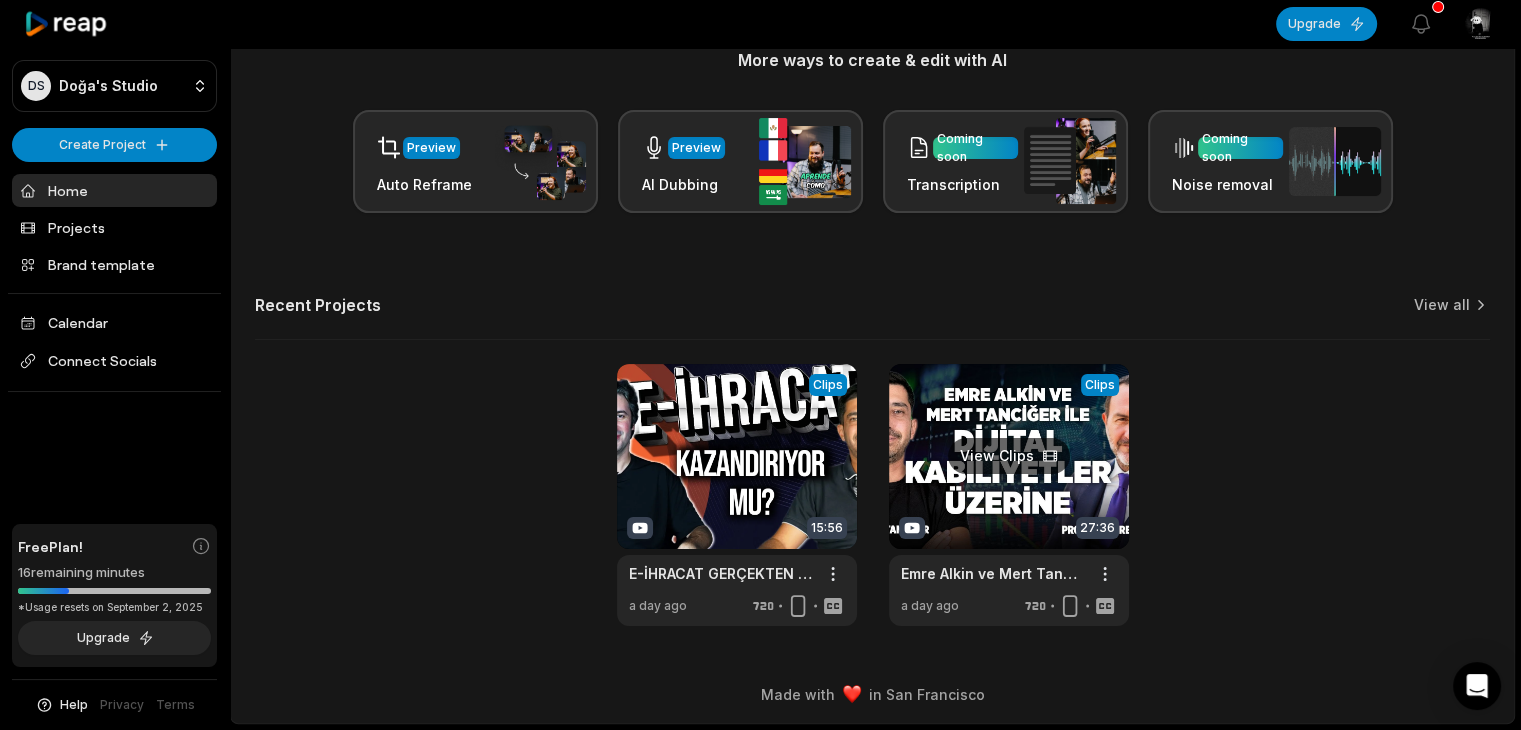 scroll, scrollTop: 0, scrollLeft: 0, axis: both 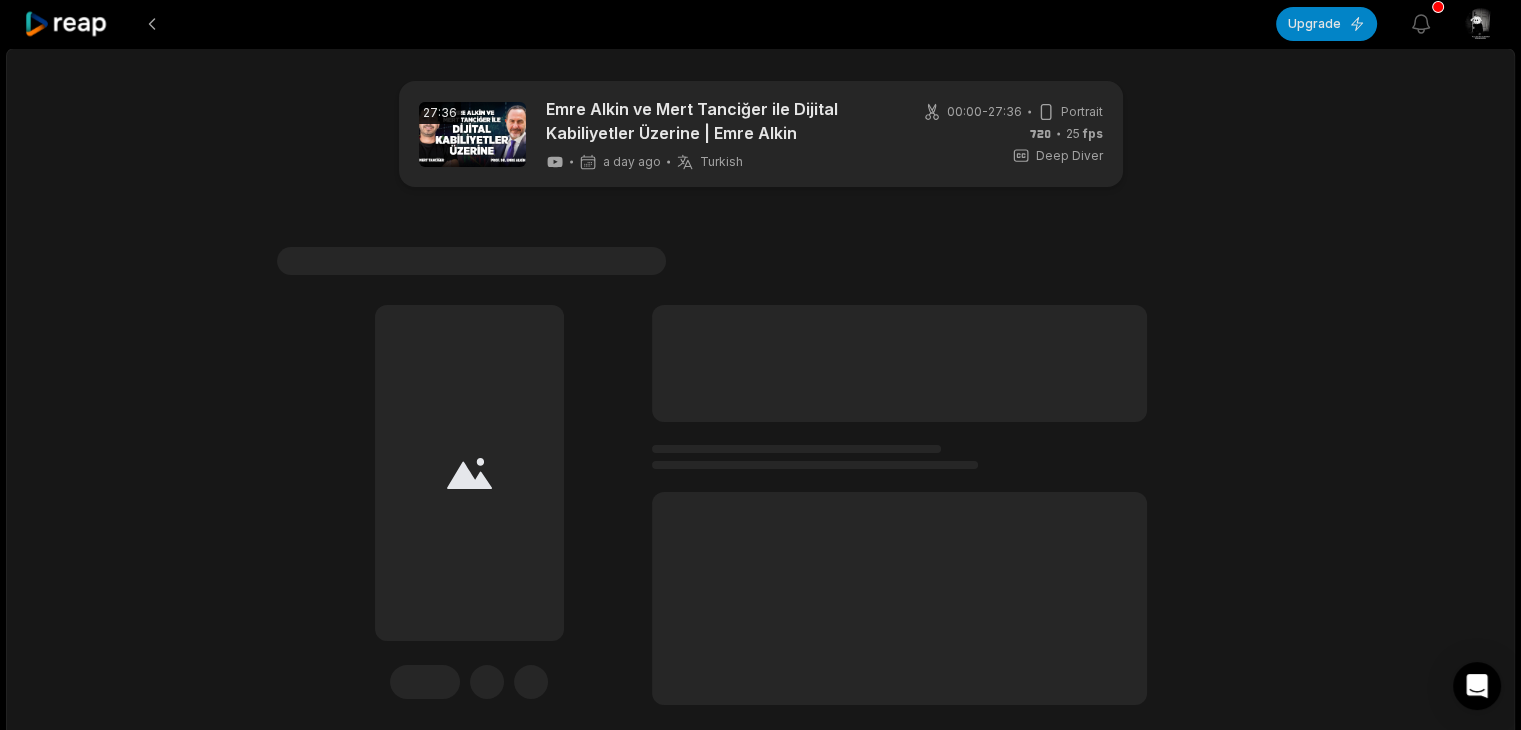 click on "[TIME] [NAME] and [NAME] with Deep Dive on Digital Capabilities | [NAME] a day ago Turkish tr 00:00 - [TIME] Portrait 25 fps Deep Diver #1 Lorem ipsum dolor sit amet consecteturs Edit #1 Lorem ipsum dolor sit amet consecteturs Edit #1 Lorem ipsum dolor sit amet consecteturs Edit #1 Lorem ipsum dolor sit amet consecteturs Edit #1 Lorem ipsum dolor sit amet consecteturs Edit #1 Lorem ipsum dolor sit amet consecteturs Edit #1 Lorem ipsum dolor sit amet consecteturs Edit #1 Lorem ipsum dolor sit amet consecteturs Edit #1 Lorem ipsum dolor sit amet consecteturs Edit 1 2 Made with in [CITY]" at bounding box center [760, 3074] 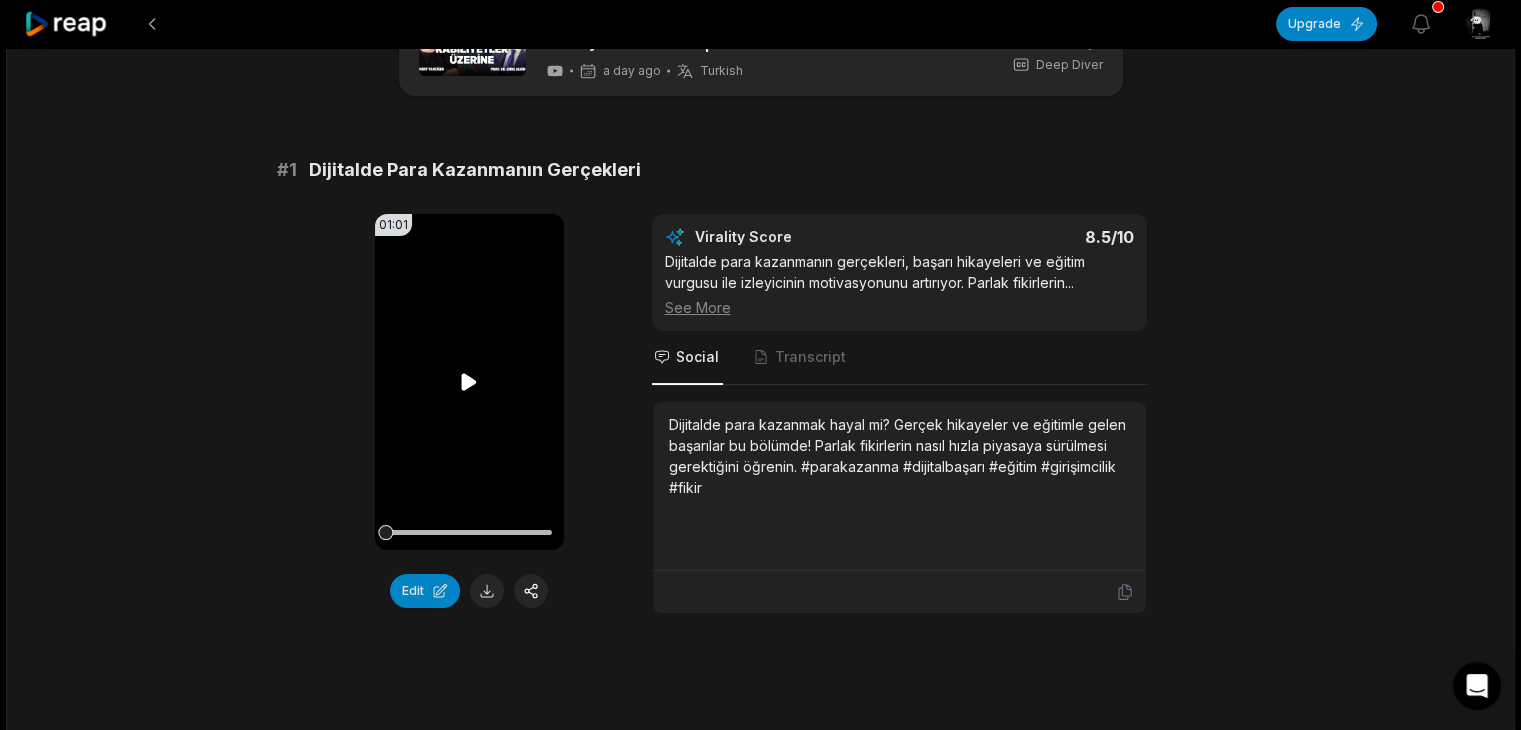 scroll, scrollTop: 92, scrollLeft: 0, axis: vertical 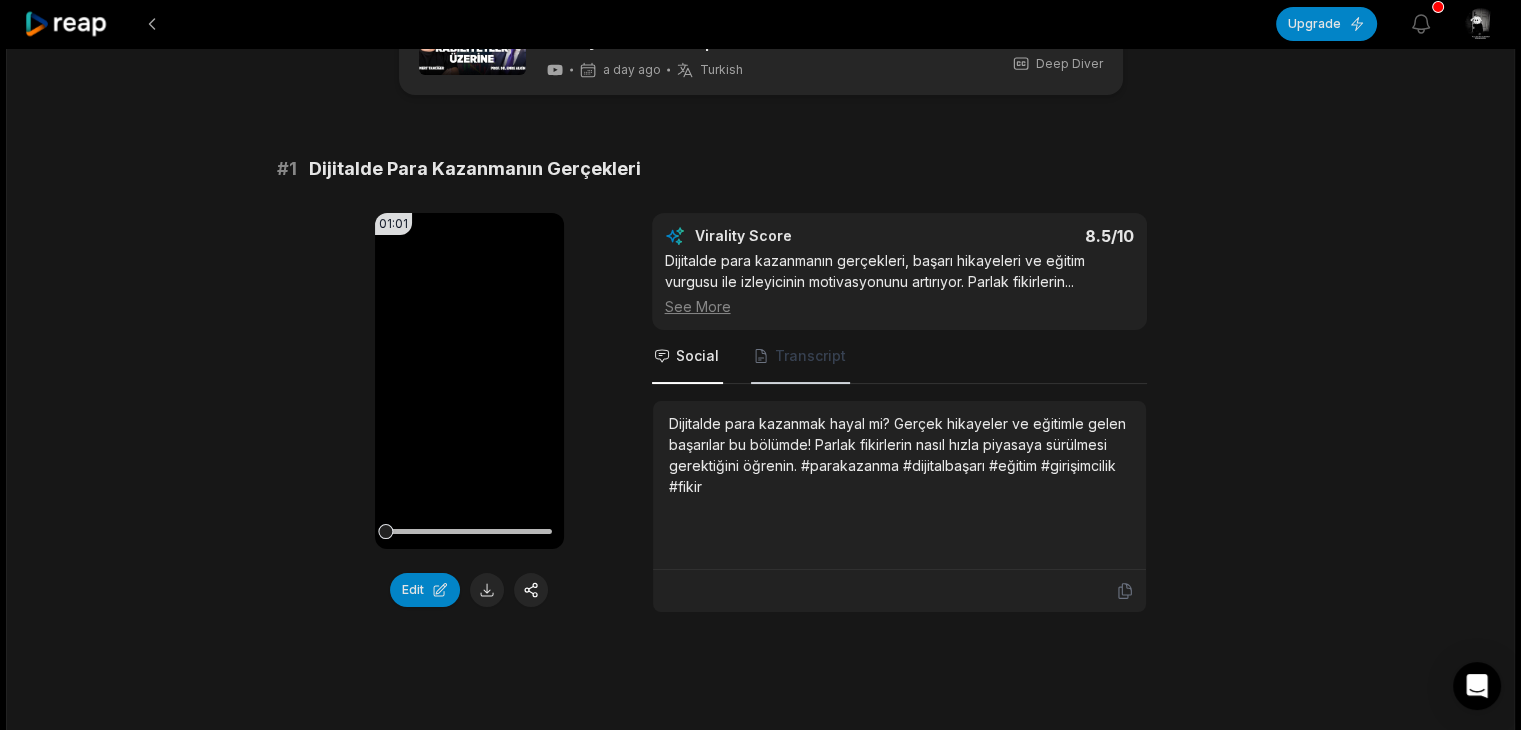 click on "Transcript" at bounding box center [800, 357] 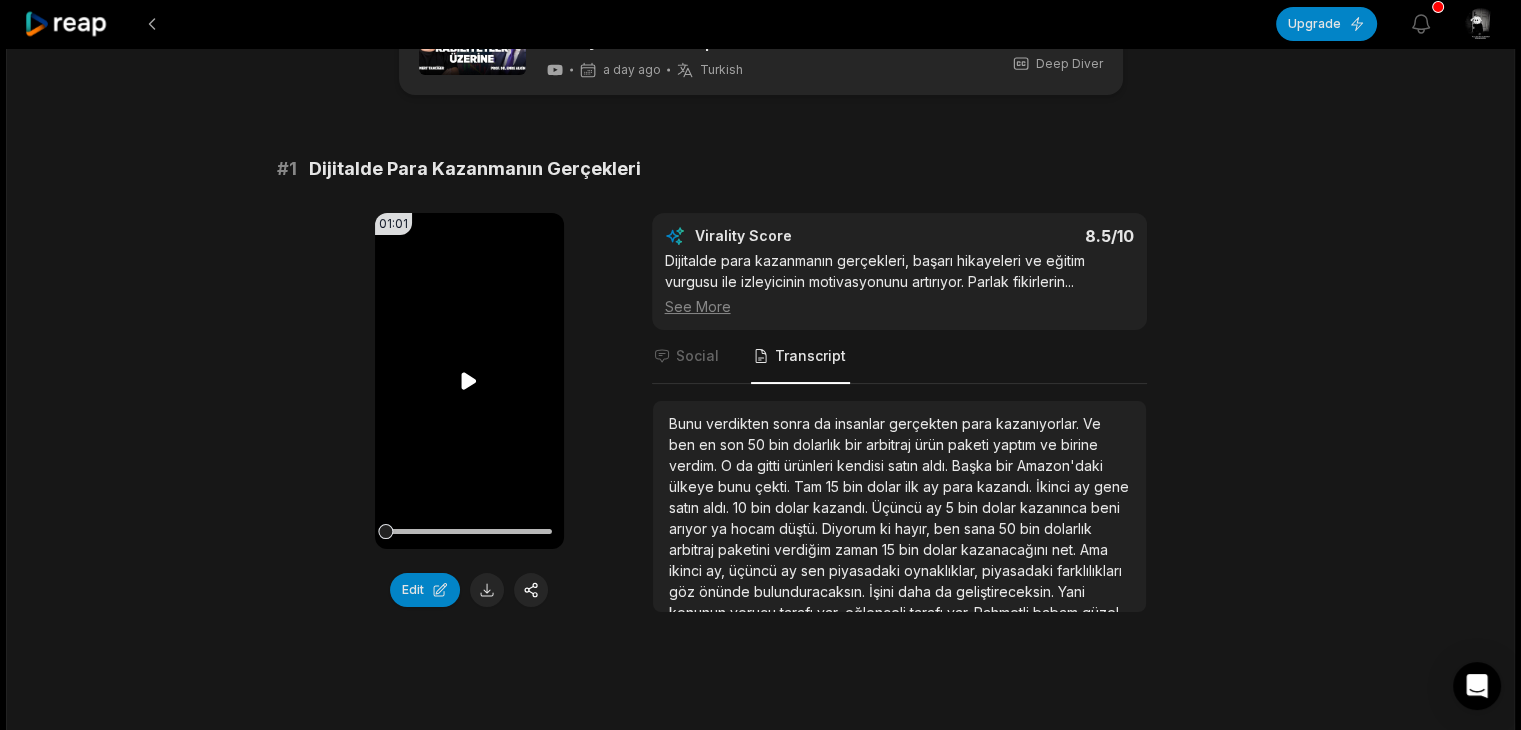 click on "Your browser does not support mp4 format." at bounding box center [469, 381] 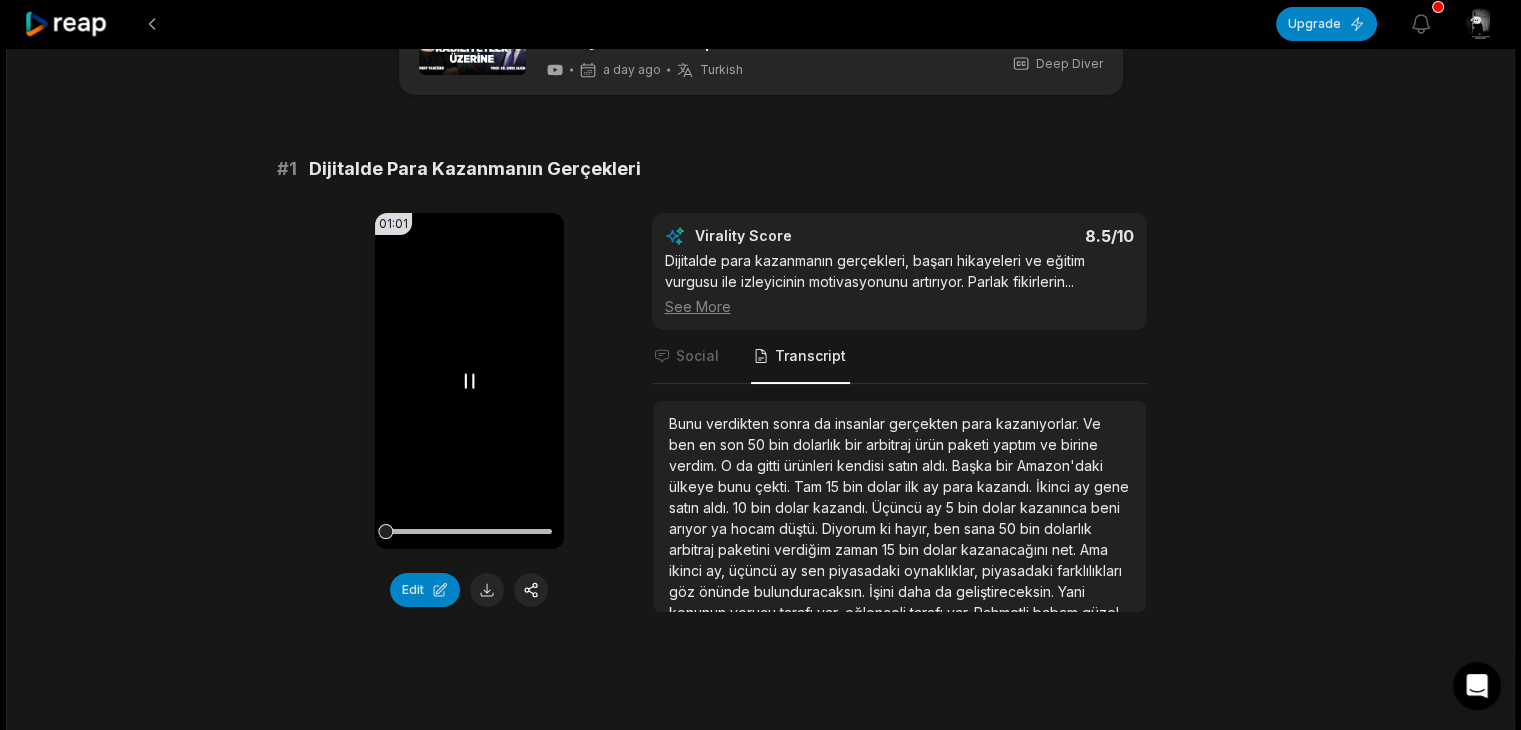 click on "Your browser does not support mp4 format." at bounding box center [469, 381] 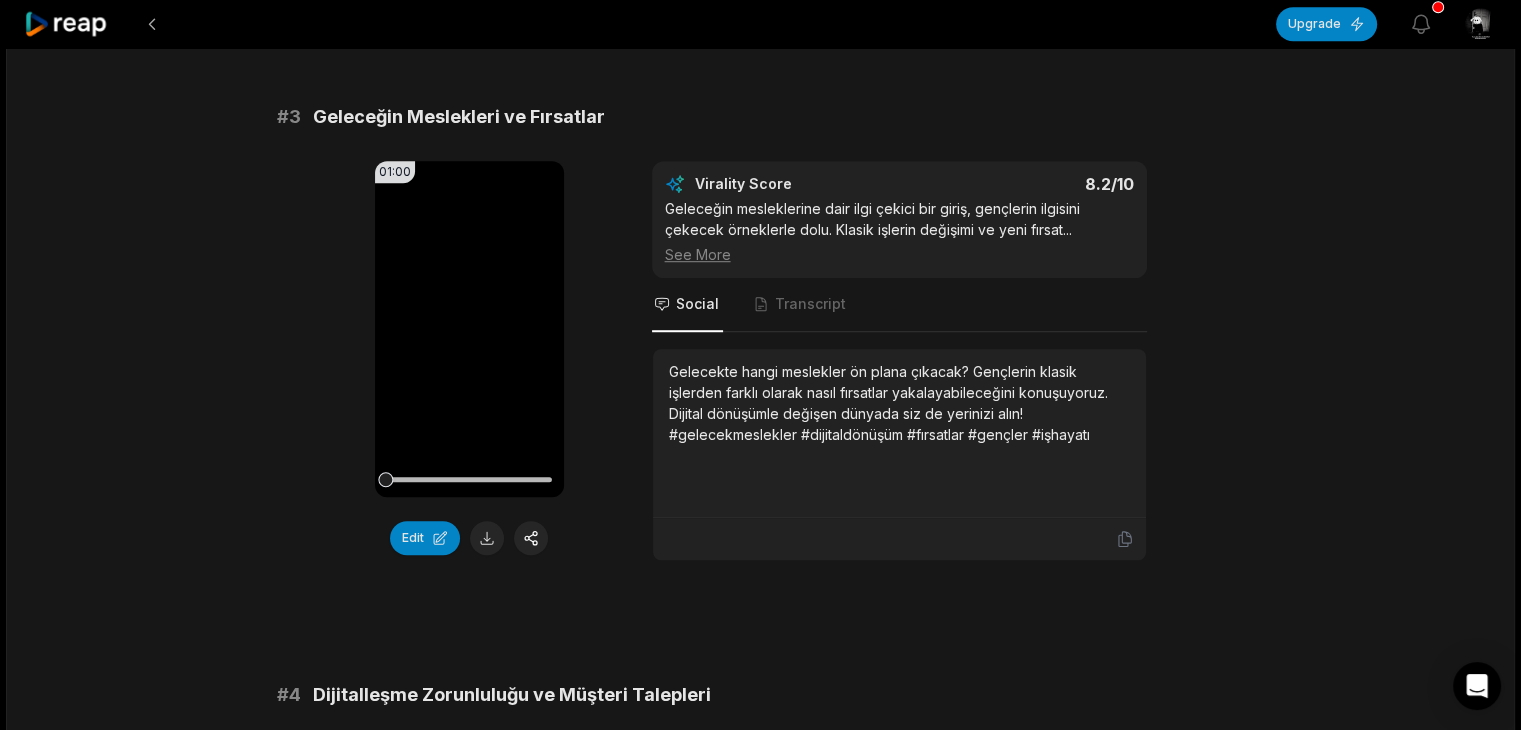 scroll, scrollTop: 1300, scrollLeft: 0, axis: vertical 